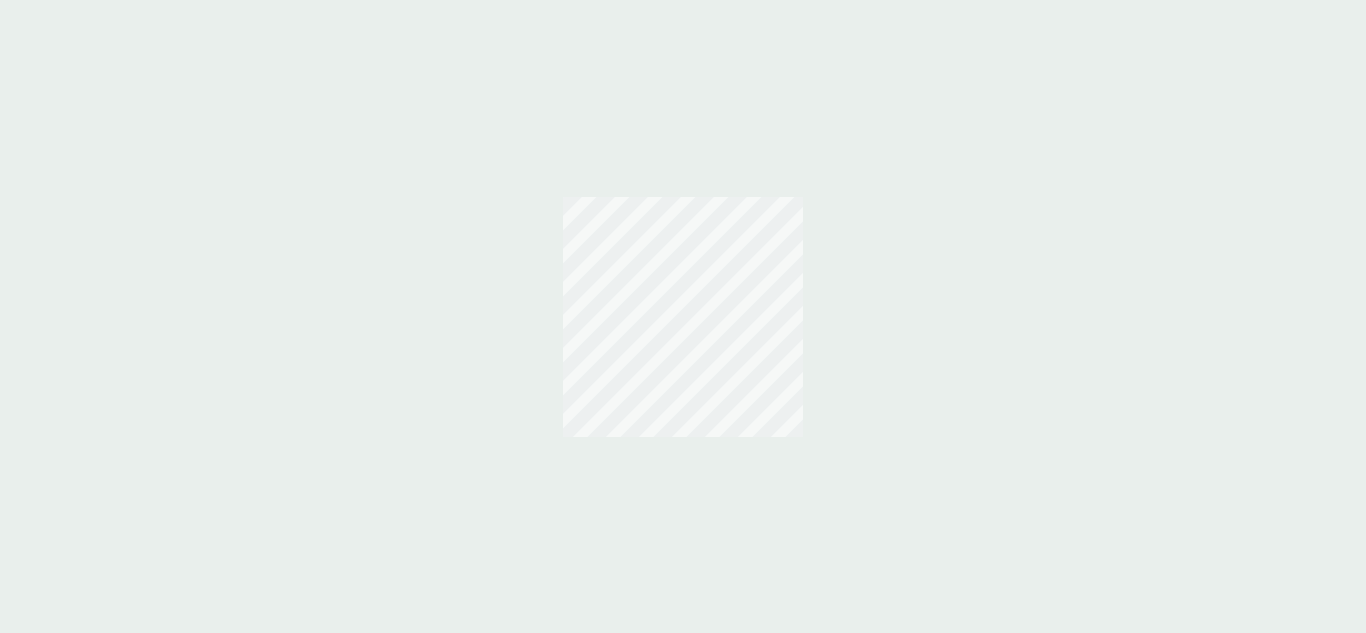 scroll, scrollTop: 0, scrollLeft: 0, axis: both 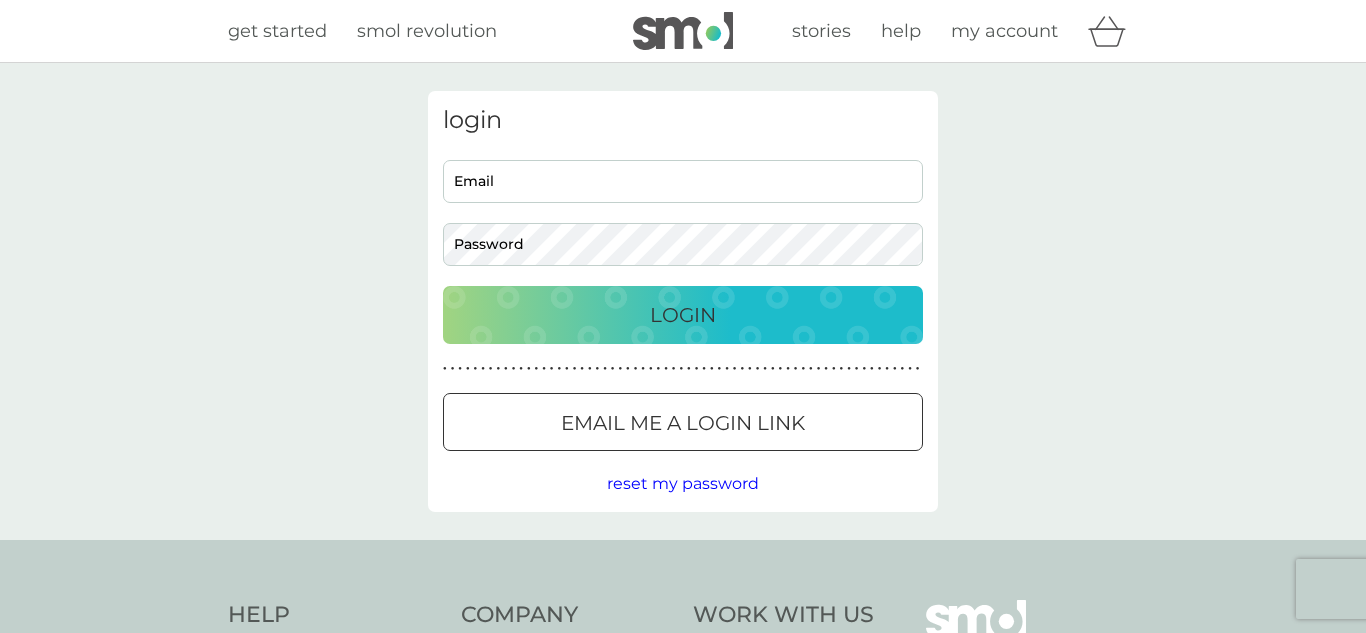 type on "[EMAIL]" 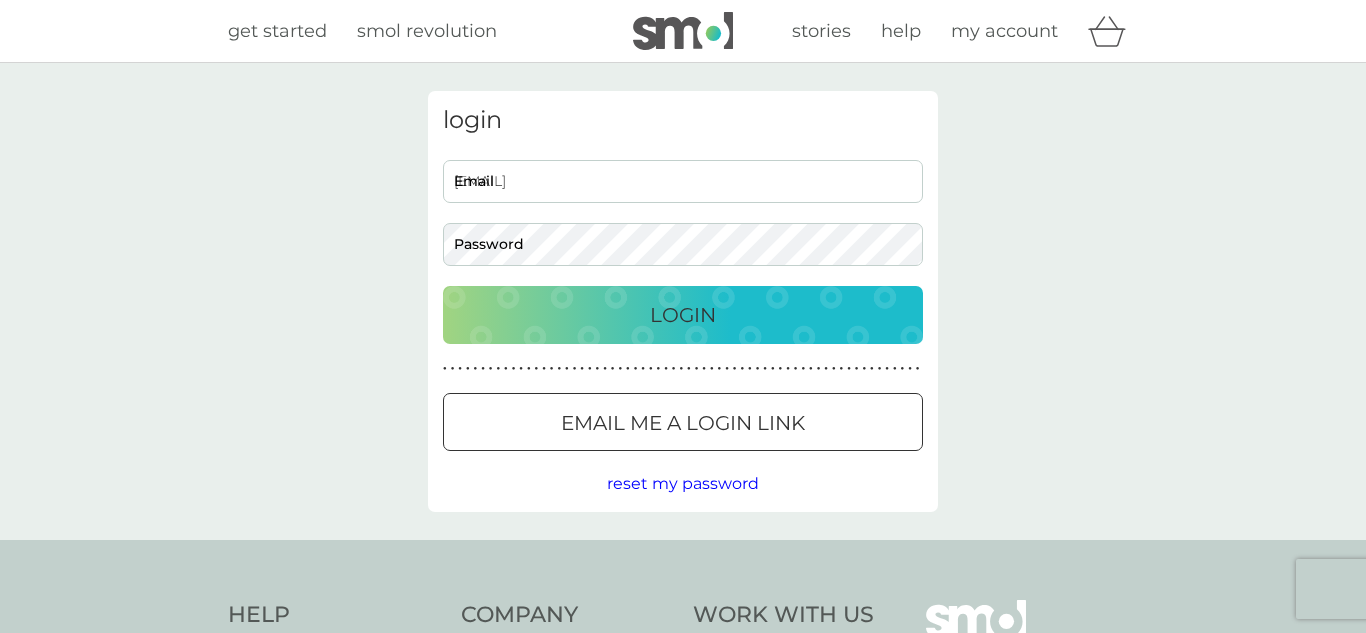click on "Login" at bounding box center (683, 315) 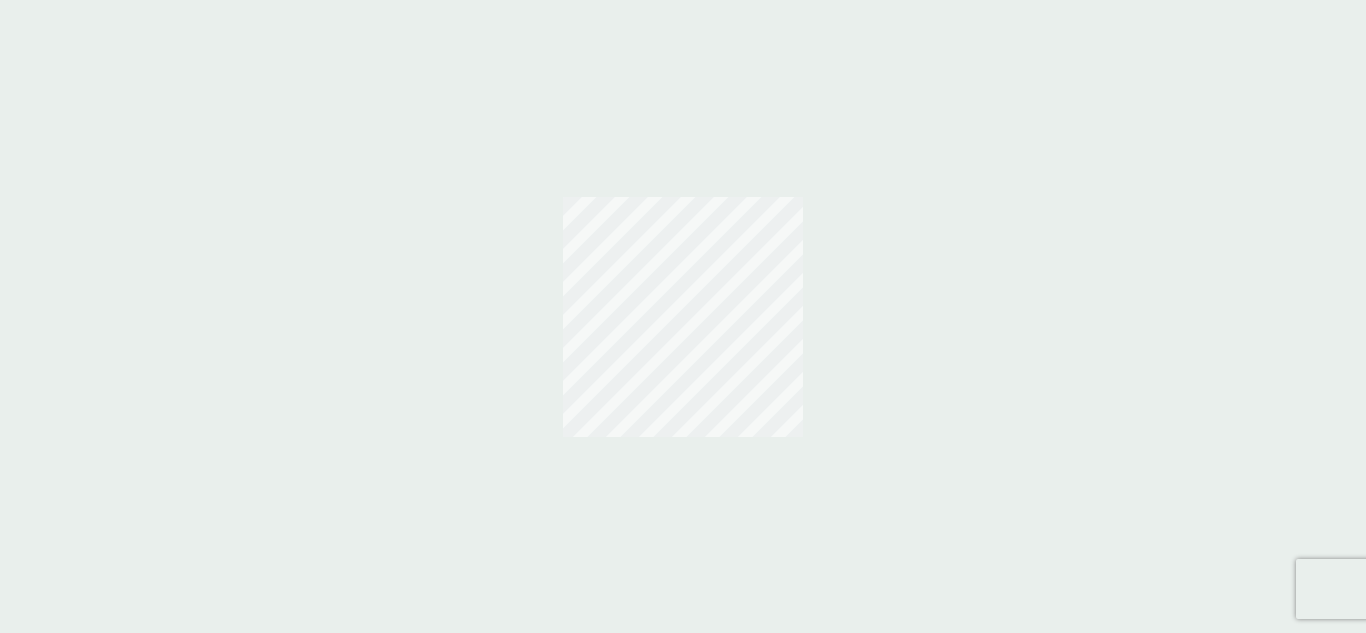 scroll, scrollTop: 0, scrollLeft: 0, axis: both 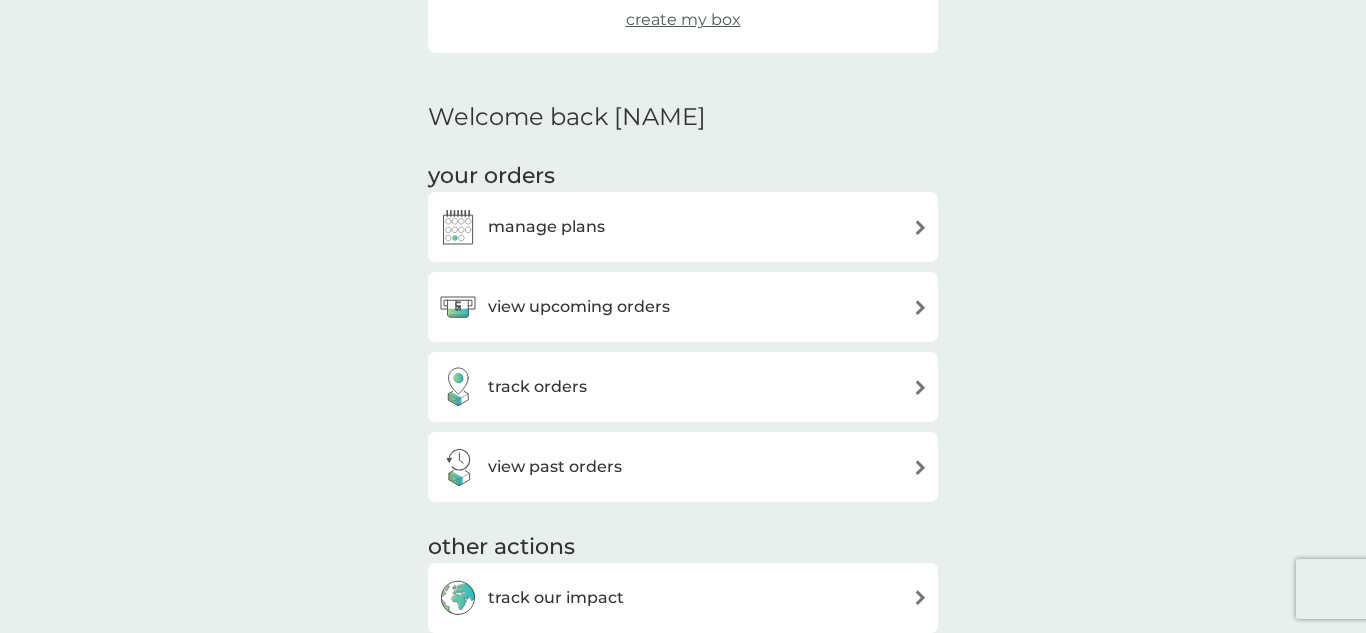 click on "manage plans" at bounding box center (683, 227) 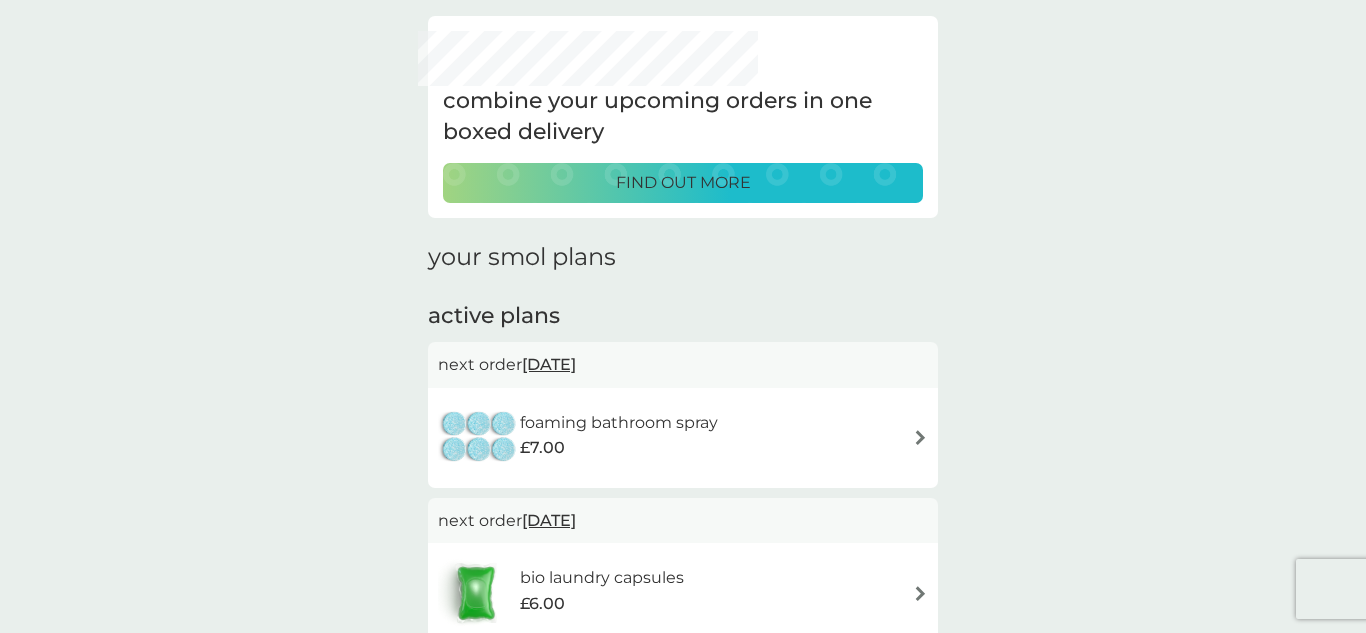 scroll, scrollTop: 0, scrollLeft: 0, axis: both 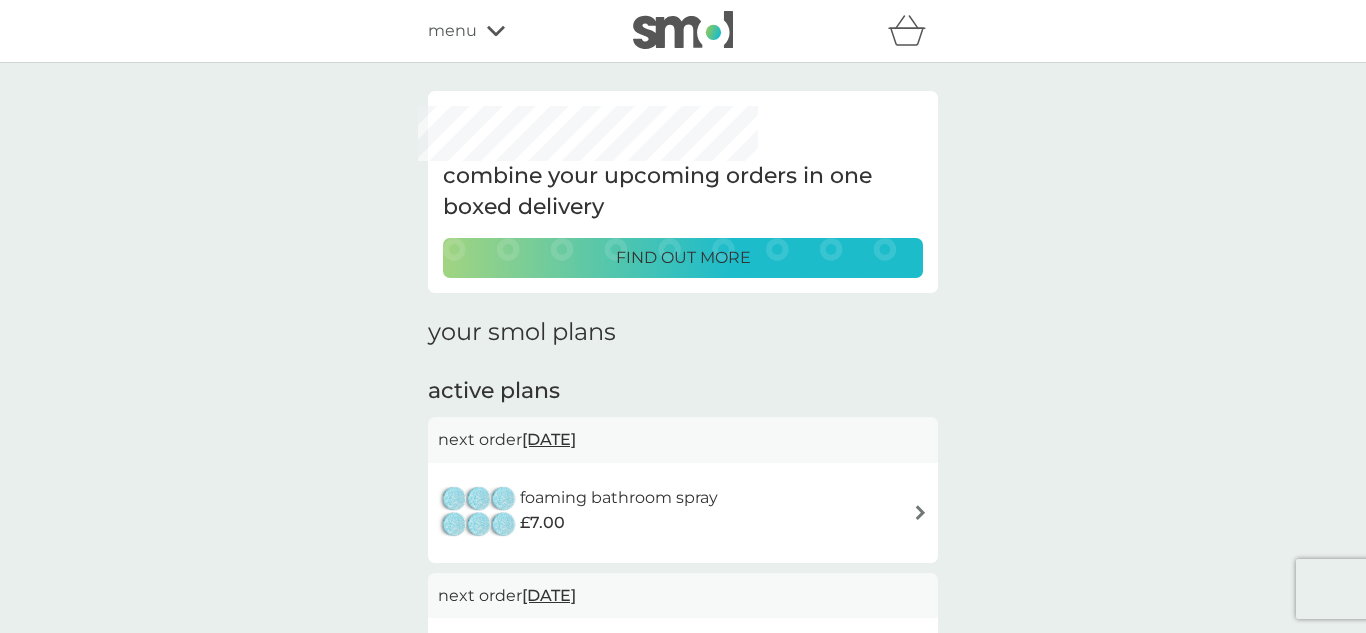 click on "find out more" at bounding box center [683, 258] 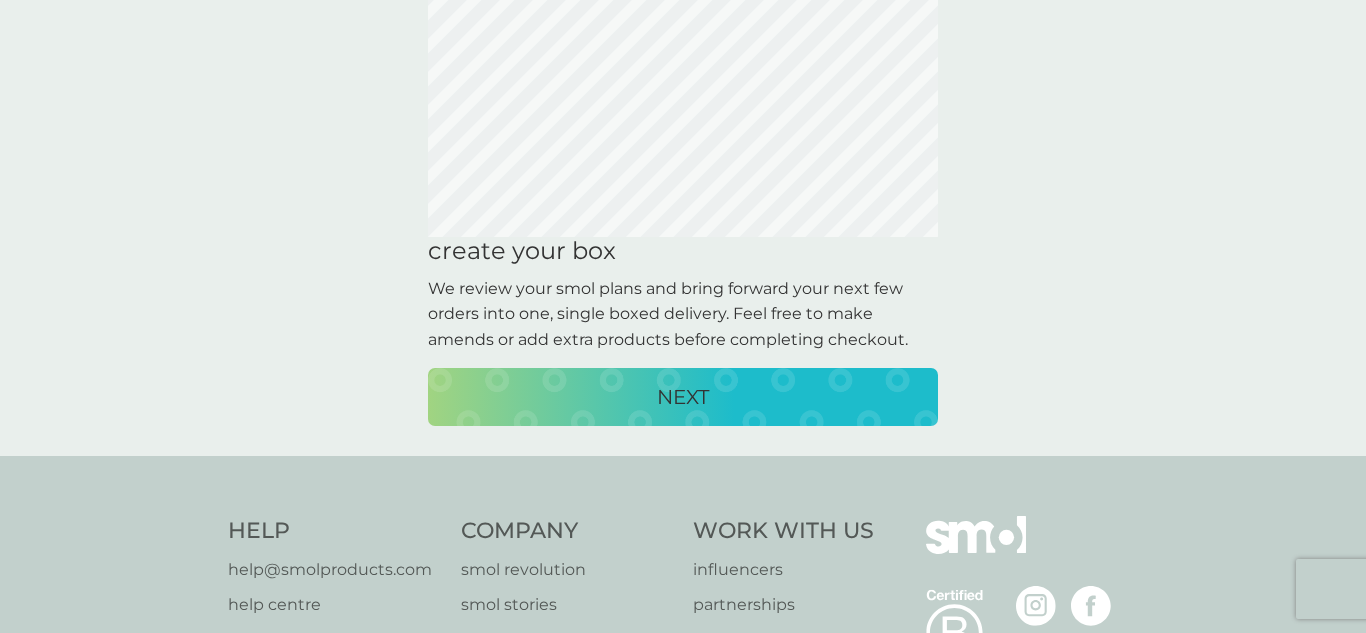 scroll, scrollTop: 131, scrollLeft: 0, axis: vertical 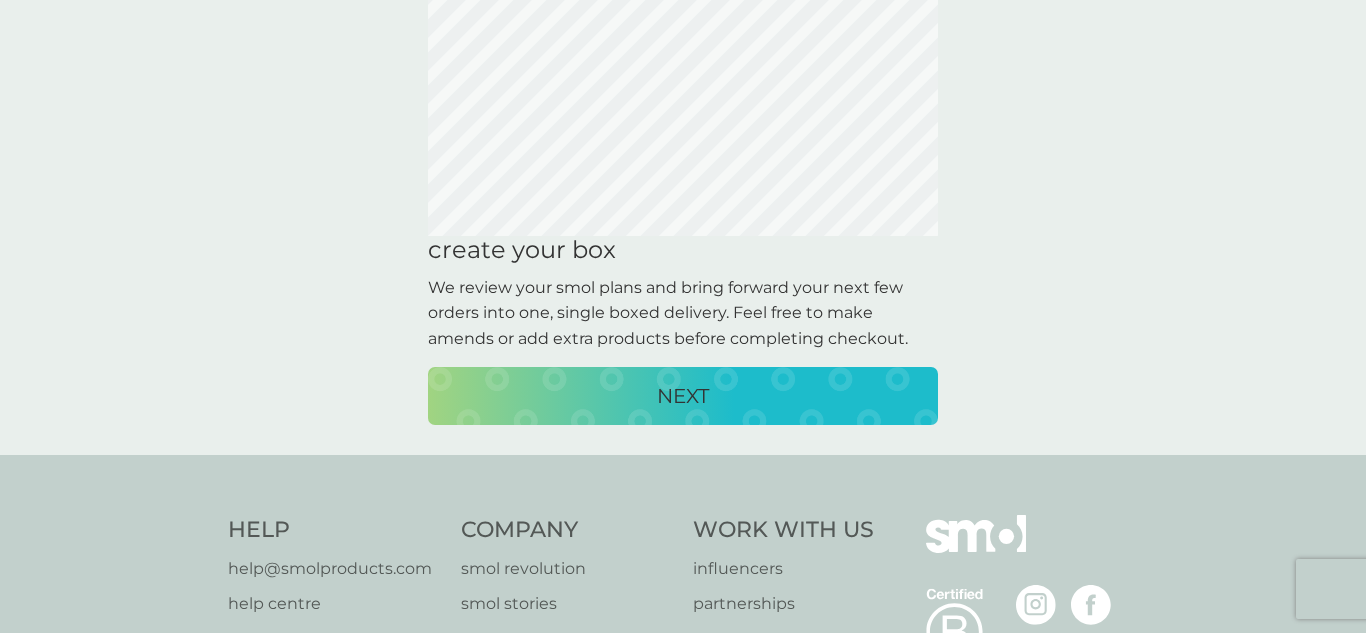 click on "NEXT" at bounding box center (683, 396) 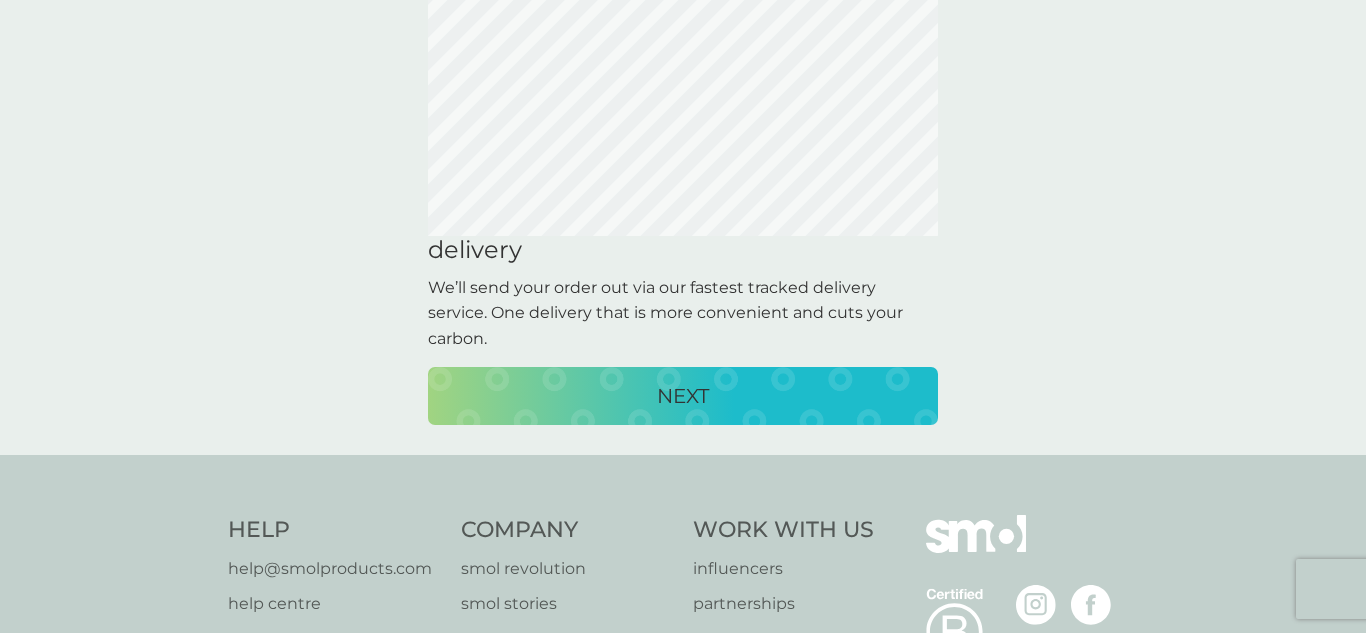 click on "NEXT" at bounding box center (683, 396) 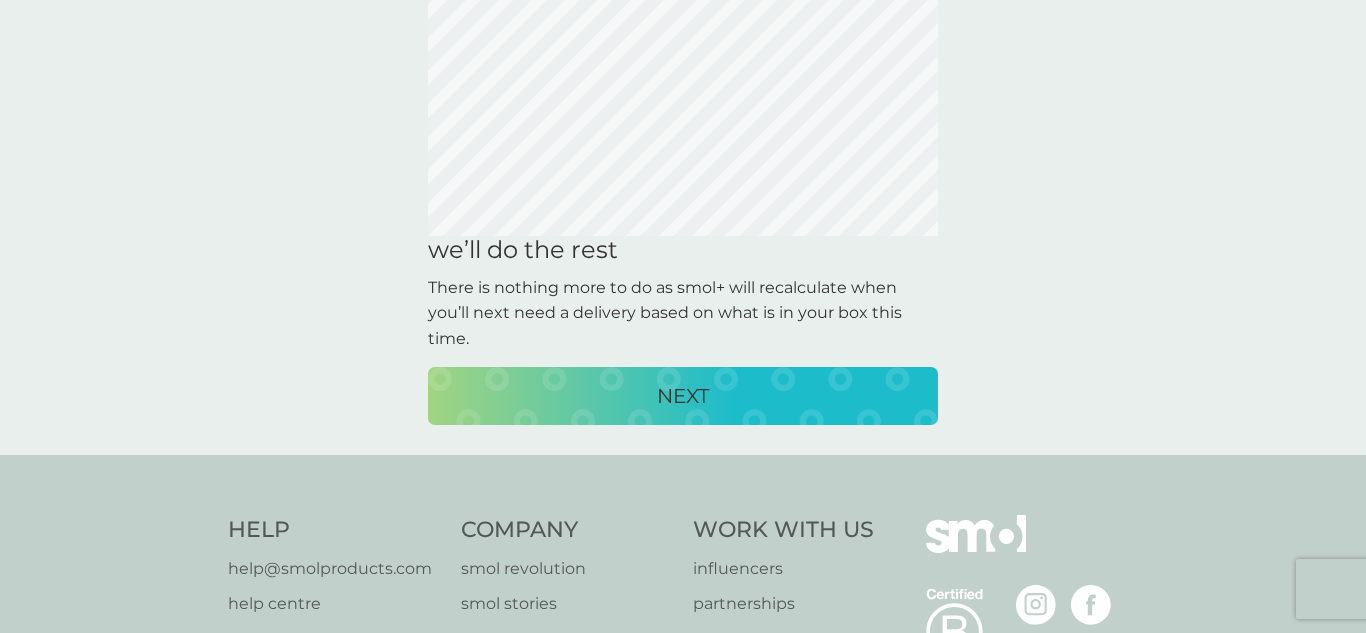 click on "NEXT" at bounding box center (683, 396) 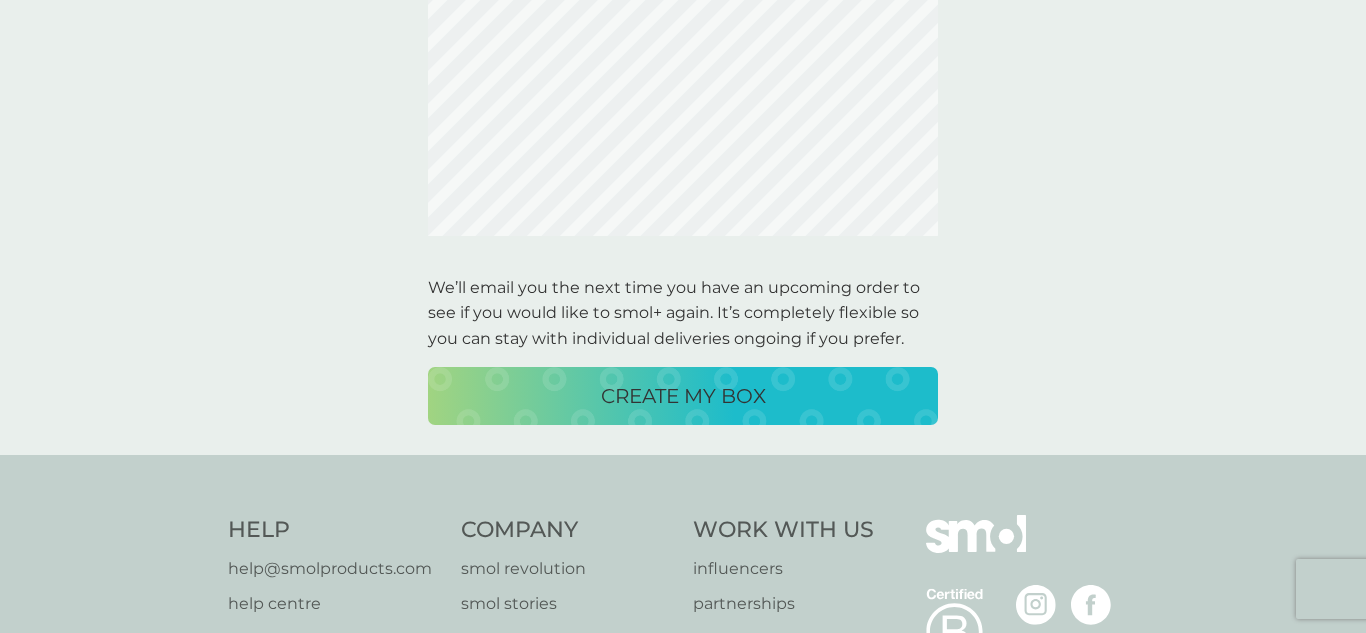 click on "CREATE MY BOX" at bounding box center (683, 396) 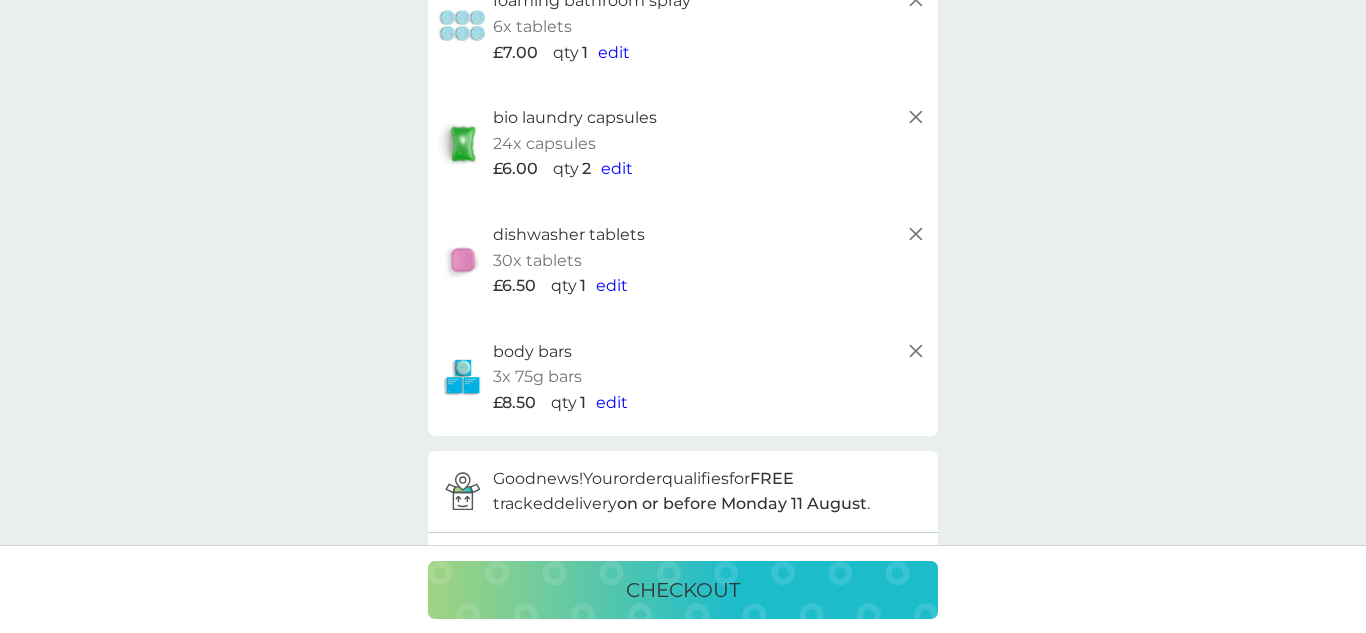 scroll, scrollTop: 209, scrollLeft: 0, axis: vertical 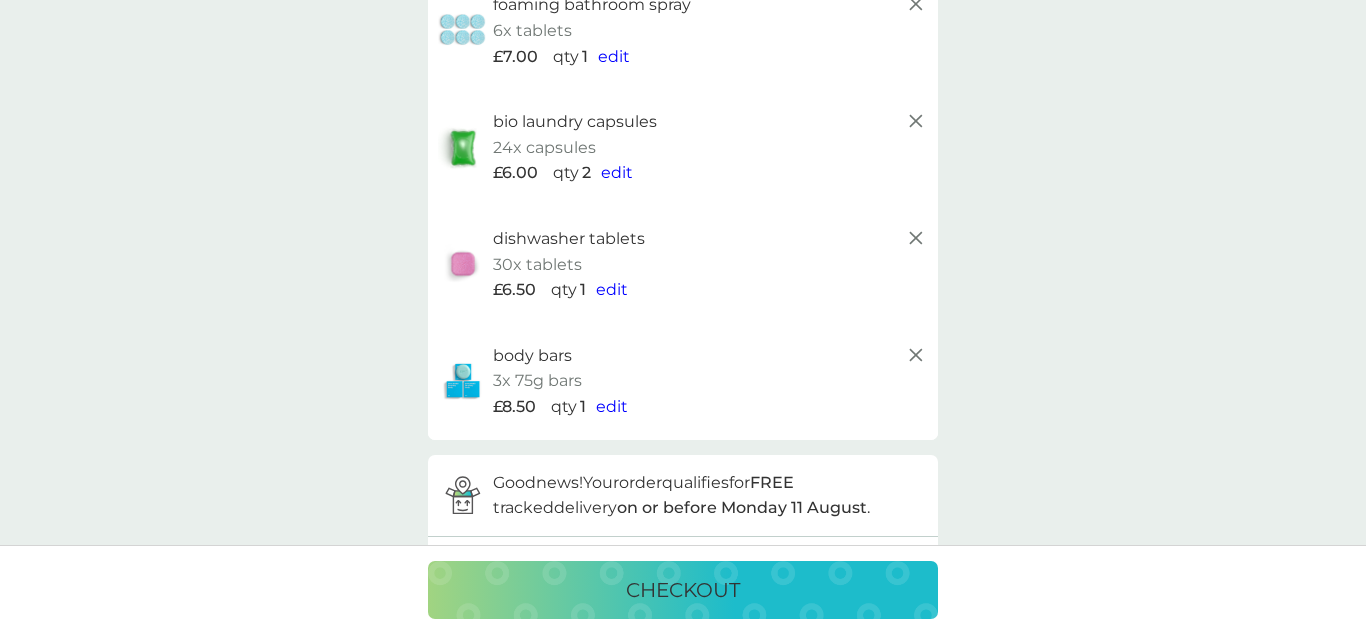 click on "your basket existing plan products foaming bathroom spray 6x tablets £7.00 qty 1 edit bio laundry capsules 24x capsules £6.00 qty 2 edit dishwasher tablets 30x tablets £6.50 qty 1 edit body bars 3x 75g bars £8.50 qty 1 edit proceed to checkout Good  news!  Your  order  qualifies  for  FREE   tracked  delivery  on or before [DATE] .  You can bring upcoming plan deliveries forward into this order. bring deliveries forward add more products we   donate 1 wash   to The Hygiene Bank charity with every laundry or dishwash FREE trial. Delivery FREE Total to pay £34.00 your future charges existing plans next charge date [DATE] foaming bathroom spray 6x tablets   £7.00 qty 1 next charge date [DATE] bio laundry capsules 24x capsules   £6.00 qty 1 next charge date [DATE] dishwasher tablets 30x tablets   £6.50 qty 1 next charge date [DATE] body bars 3x 75g bars   £8.50 qty 1 checkout" at bounding box center [683, 749] 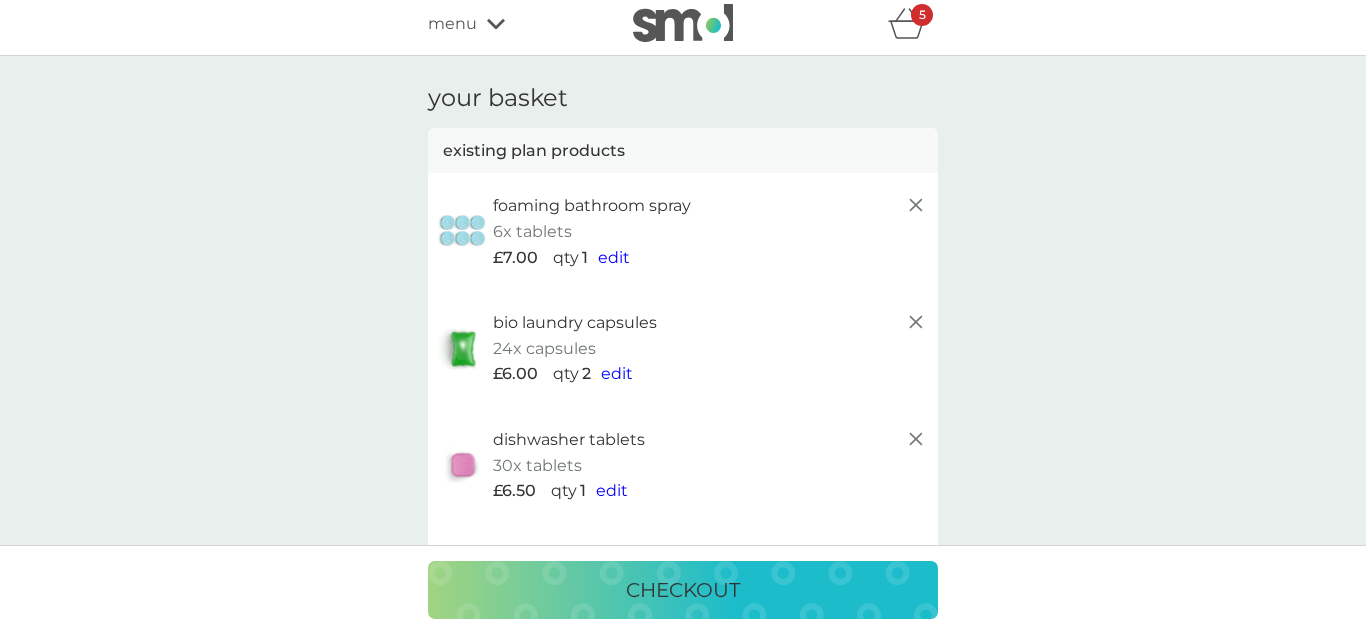 scroll, scrollTop: 6, scrollLeft: 0, axis: vertical 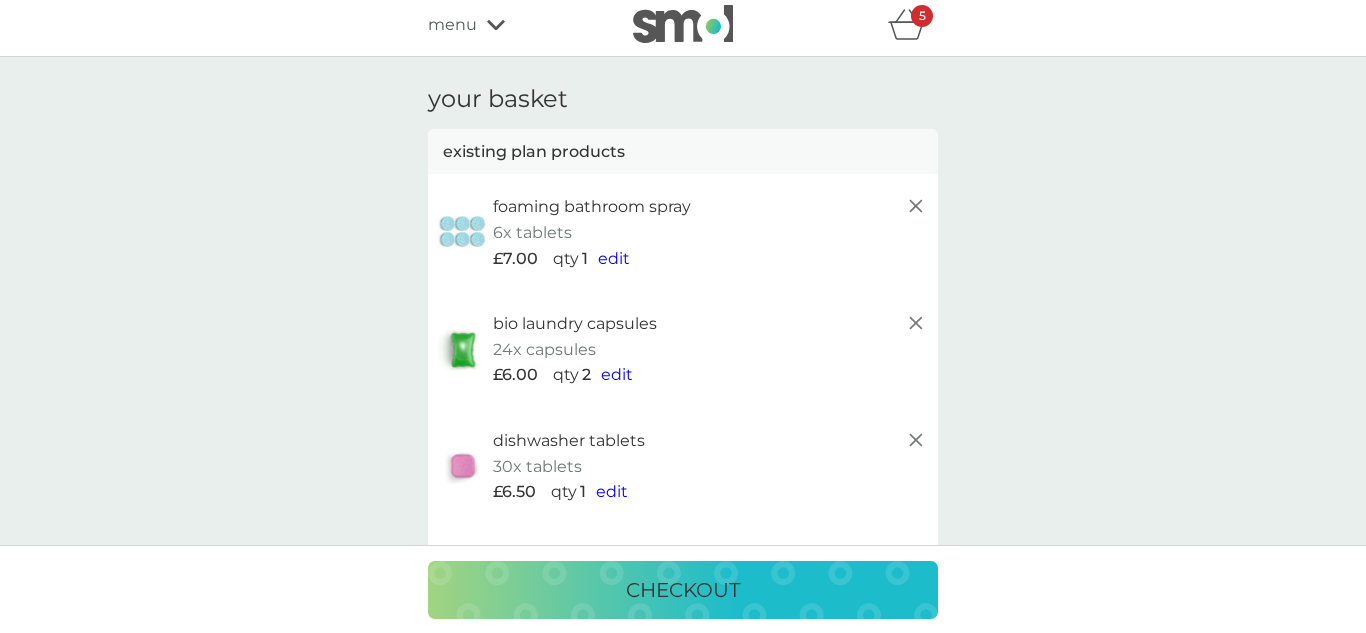 click on "your basket existing plan products foaming bathroom spray 6x tablets £7.00 qty 1 edit bio laundry capsules 24x capsules £6.00 qty 2 edit dishwasher tablets 30x tablets £6.50 qty 1 edit body bars 3x 75g bars £8.50 qty 1 edit proceed to checkout Good  news!  Your  order  qualifies  for  FREE   tracked  delivery  on or before [DATE] .  You can bring upcoming plan deliveries forward into this order. bring deliveries forward add more products we   donate 1 wash   to The Hygiene Bank charity with every laundry or dishwash FREE trial. Delivery FREE Total to pay £34.00 your future charges existing plans next charge date [DATE] foaming bathroom spray 6x tablets   £7.00 qty 1 next charge date [DATE] bio laundry capsules 24x capsules   £6.00 qty 1 next charge date [DATE] dishwasher tablets 30x tablets   £6.50 qty 1 next charge date [DATE] body bars 3x 75g bars   £8.50 qty 1 checkout" at bounding box center (683, 951) 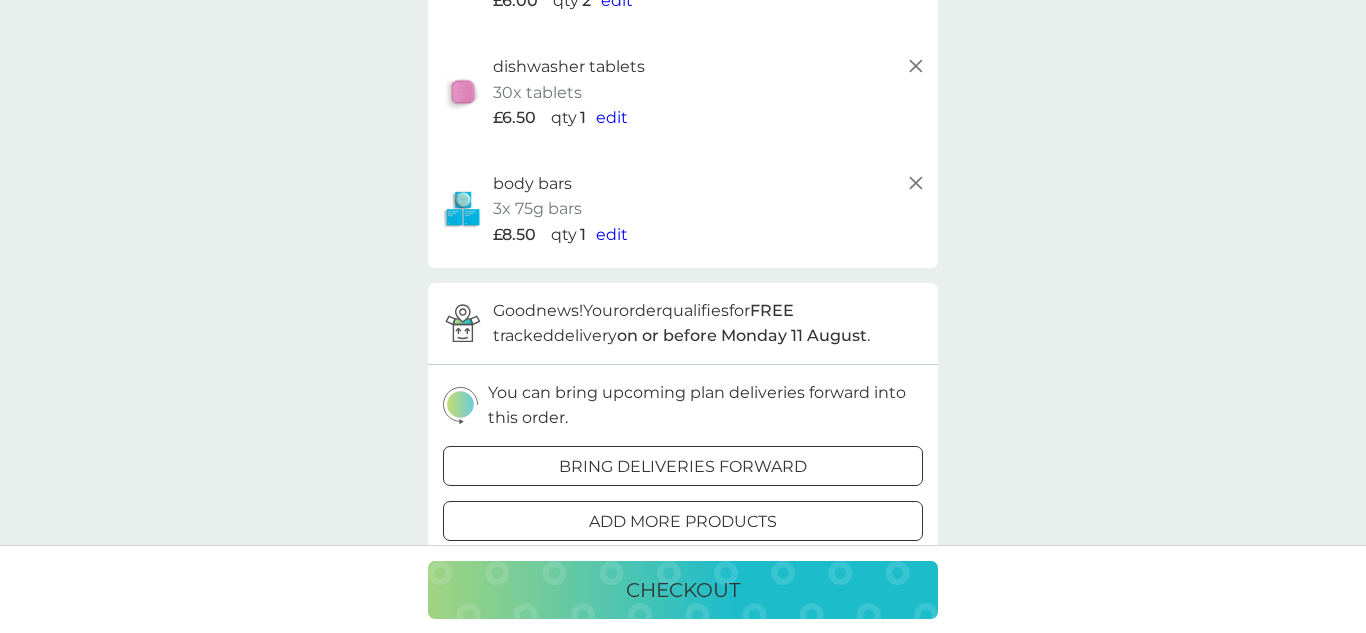 scroll, scrollTop: 0, scrollLeft: 0, axis: both 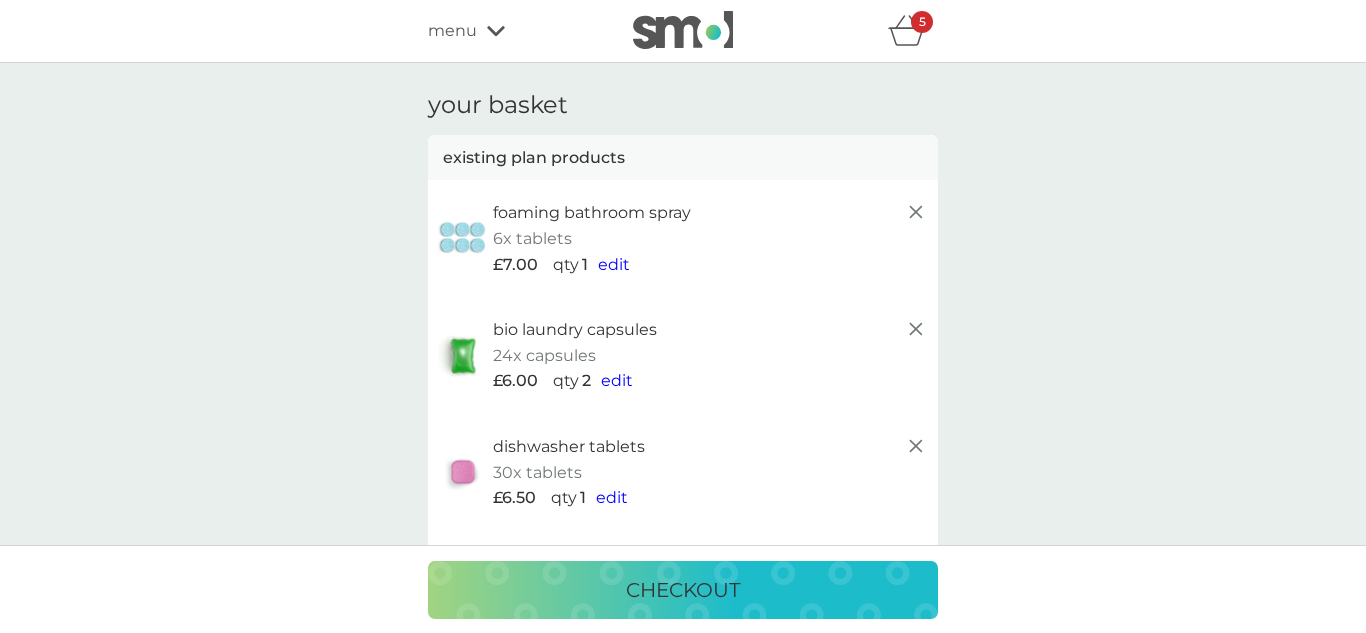 click 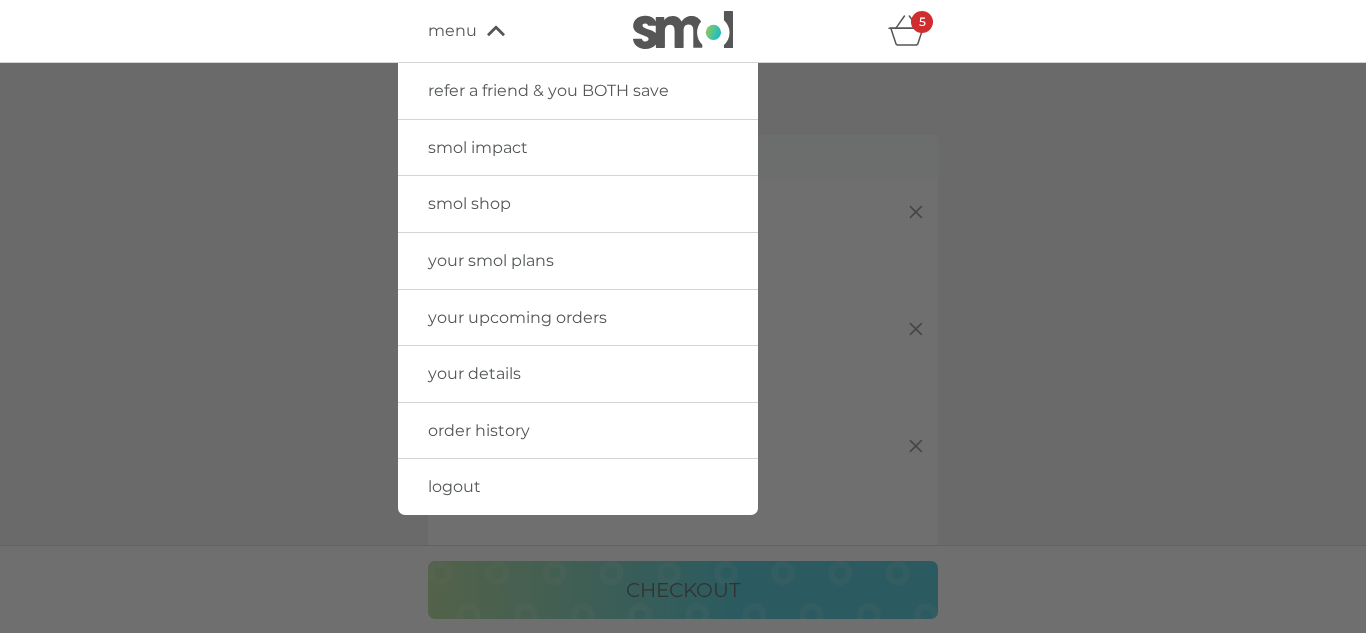 click on "your upcoming orders" at bounding box center [517, 317] 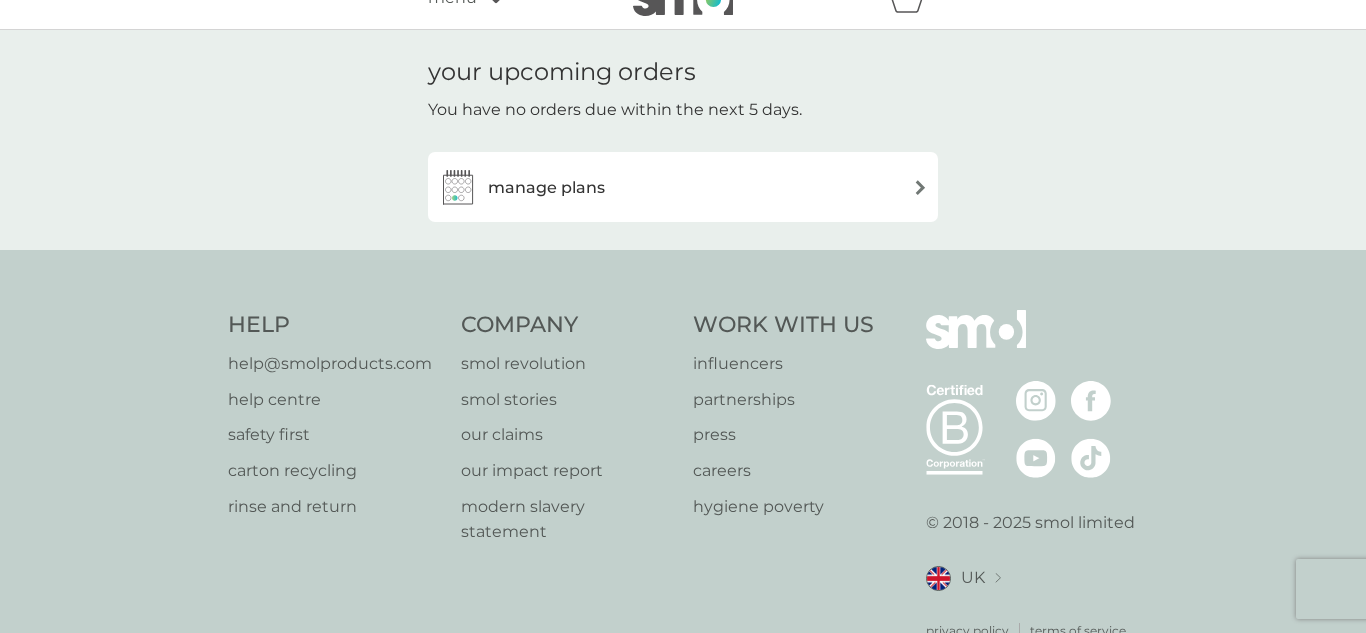 scroll, scrollTop: 0, scrollLeft: 0, axis: both 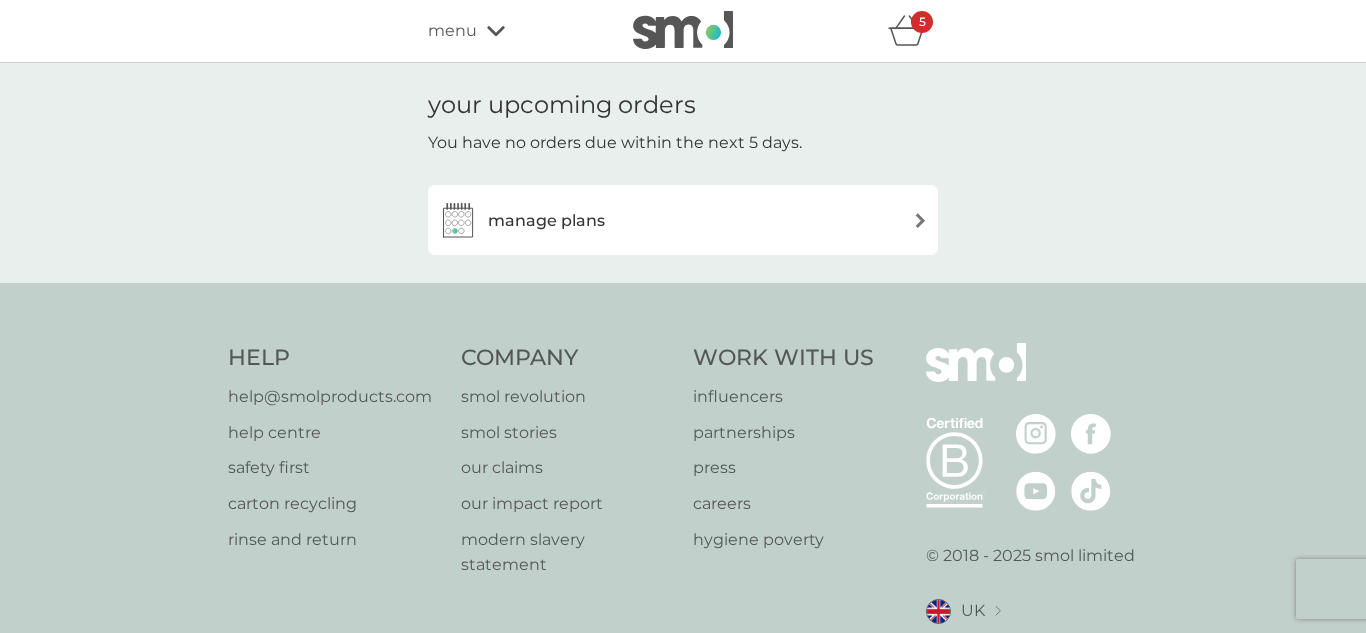 click on "manage plans" at bounding box center (683, 220) 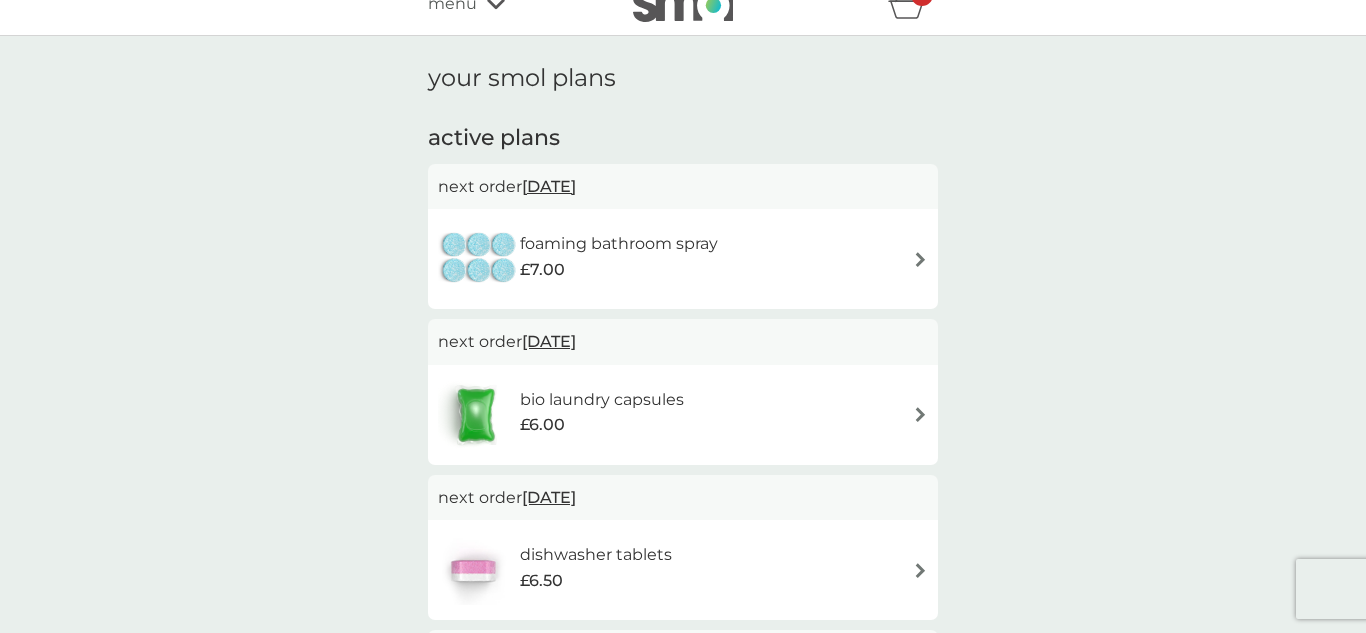 scroll, scrollTop: 0, scrollLeft: 0, axis: both 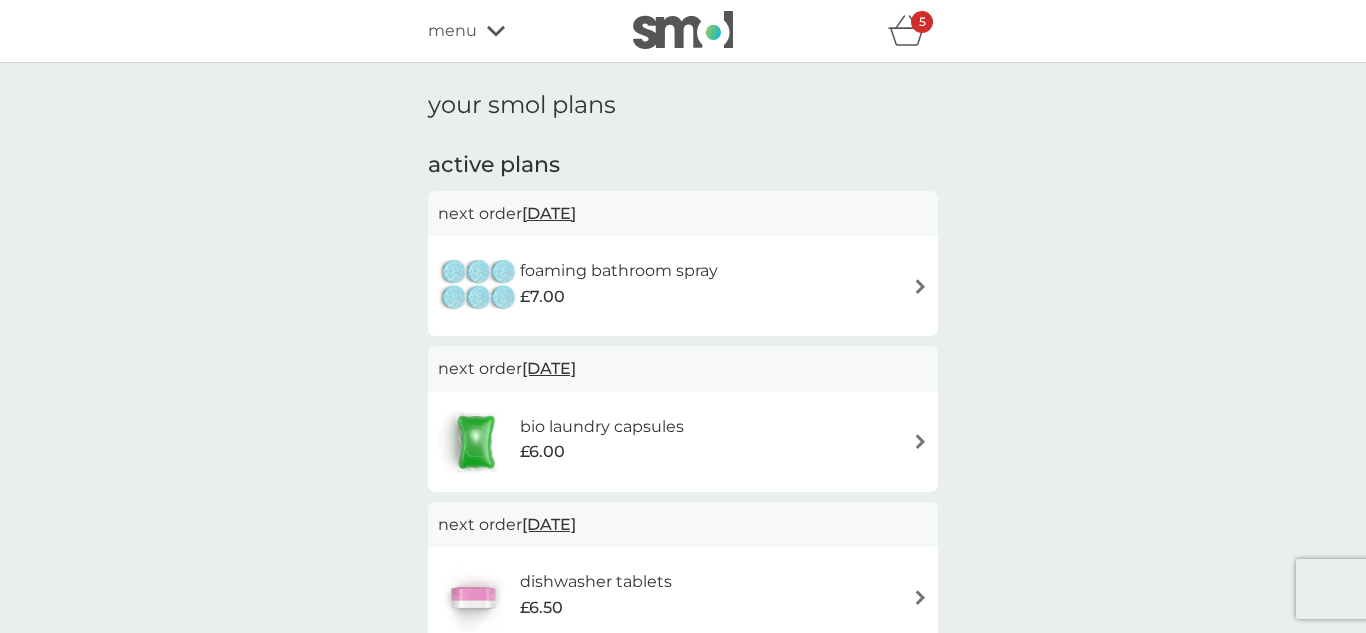 click on "foaming bathroom spray £7.00" at bounding box center [683, 286] 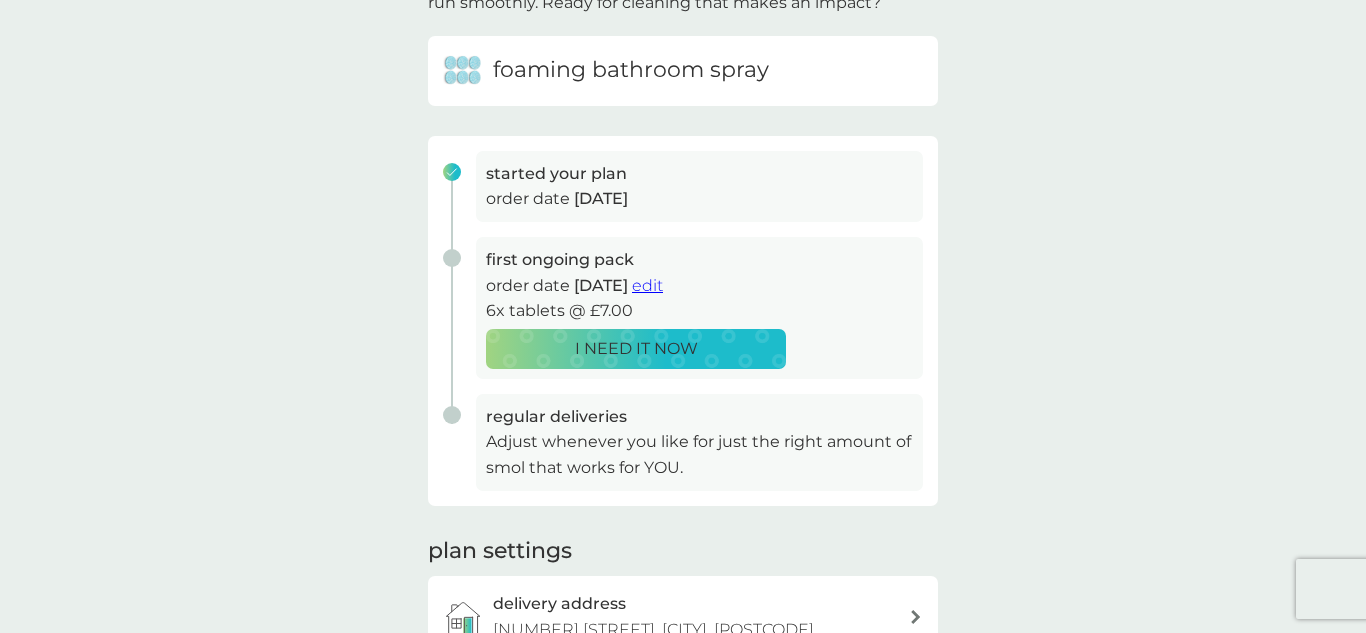 scroll, scrollTop: 0, scrollLeft: 0, axis: both 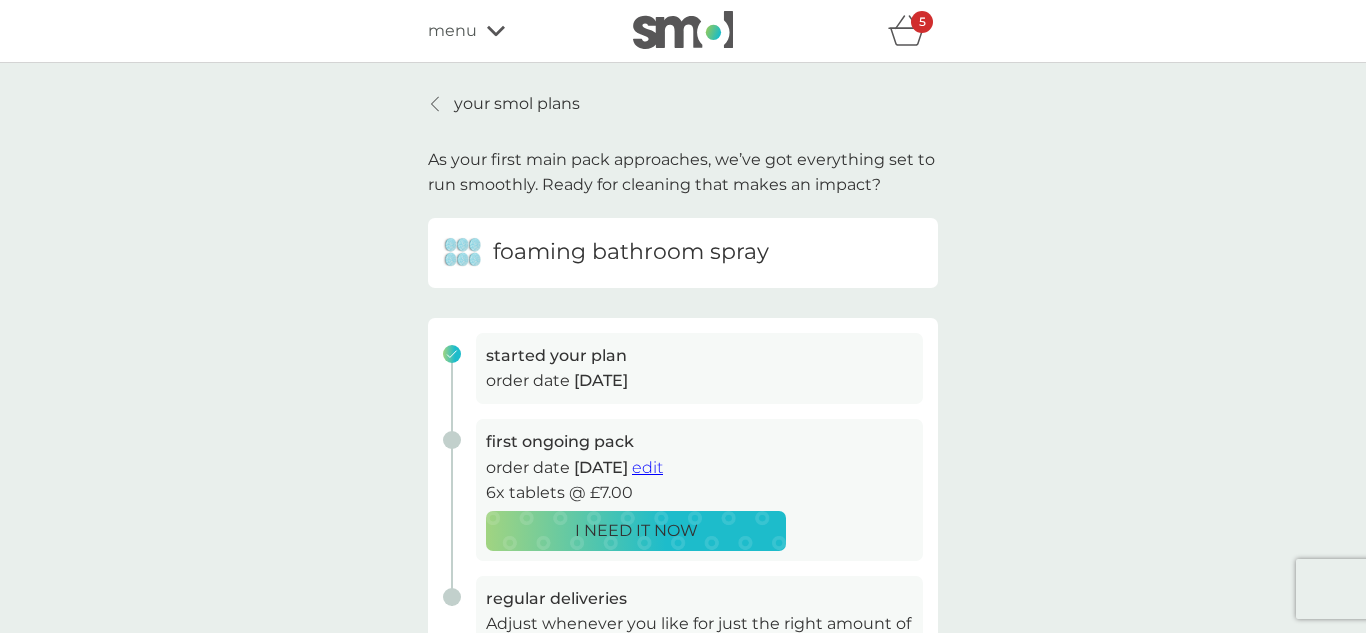 click 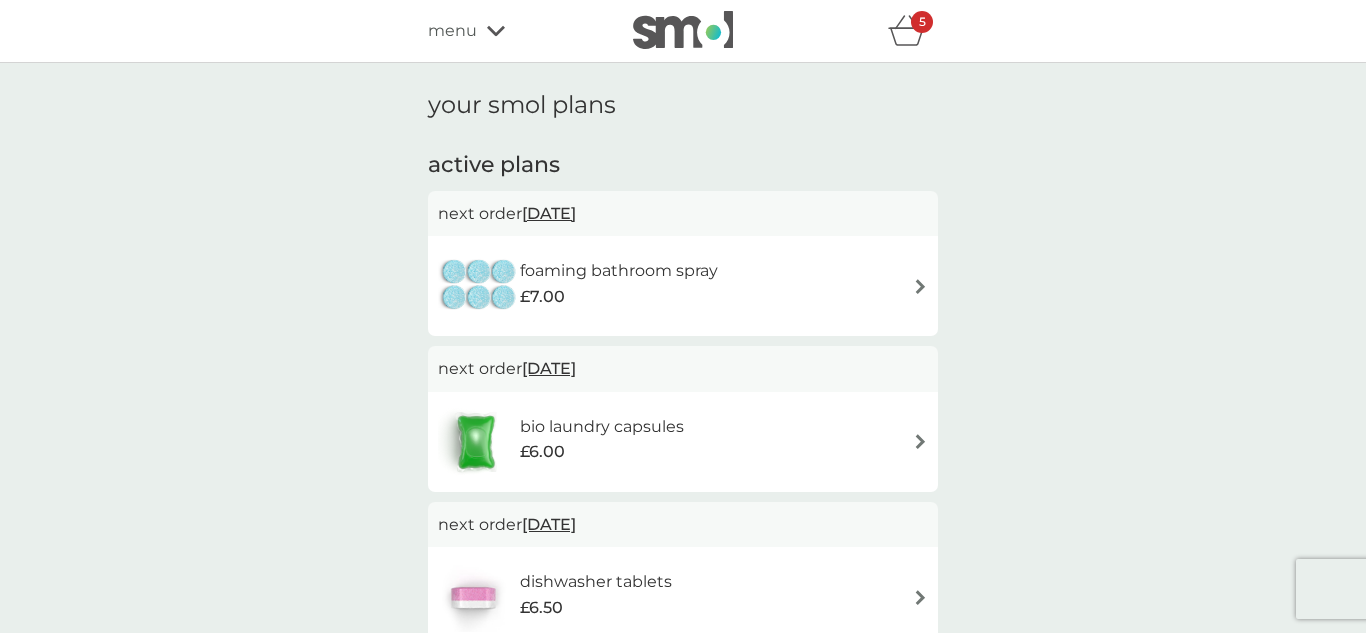 click at bounding box center (920, 286) 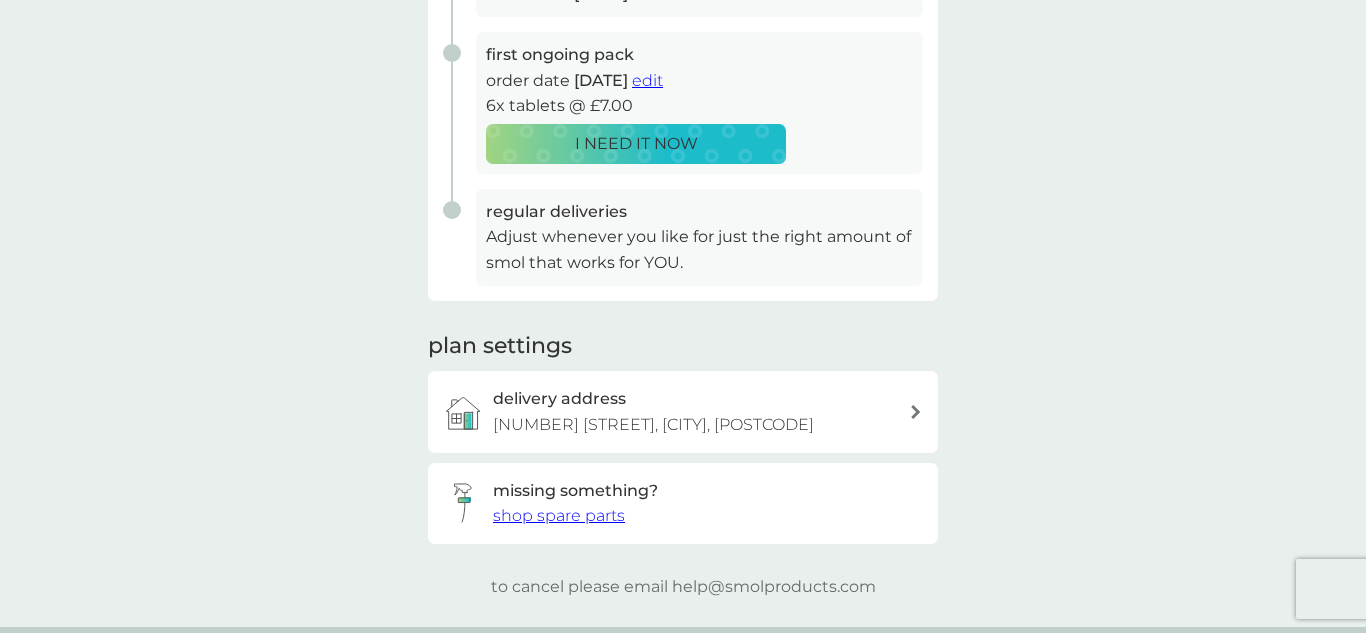 scroll, scrollTop: 0, scrollLeft: 0, axis: both 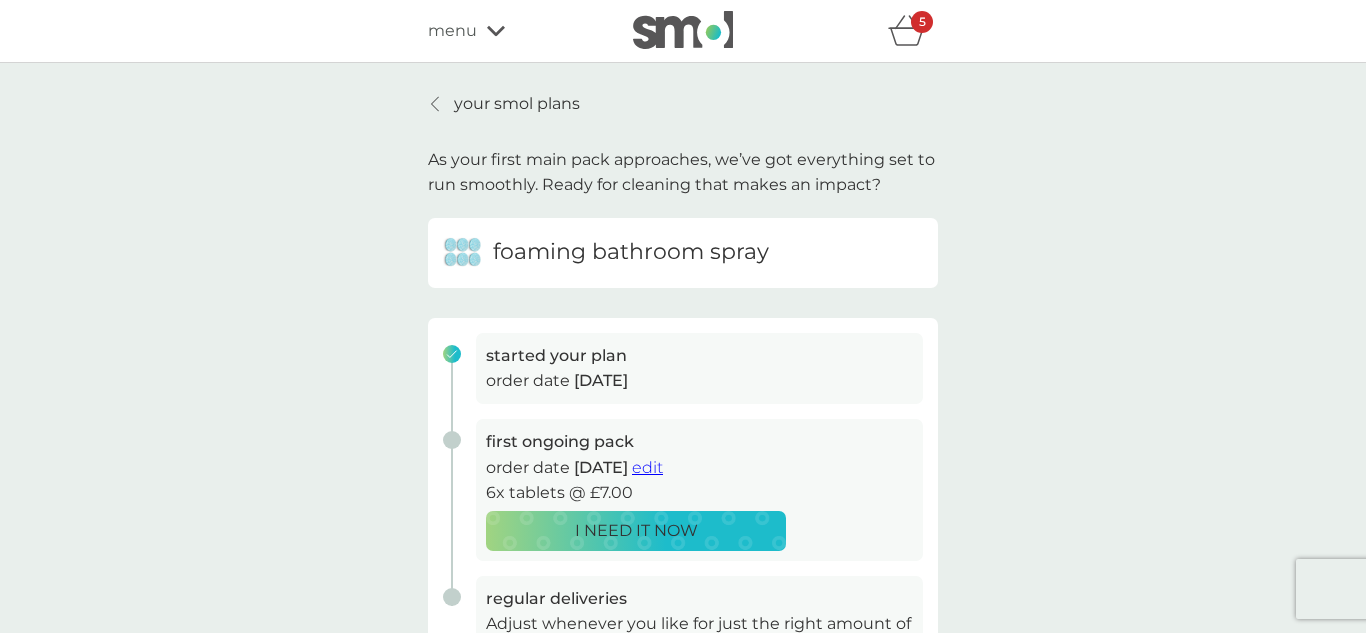 click 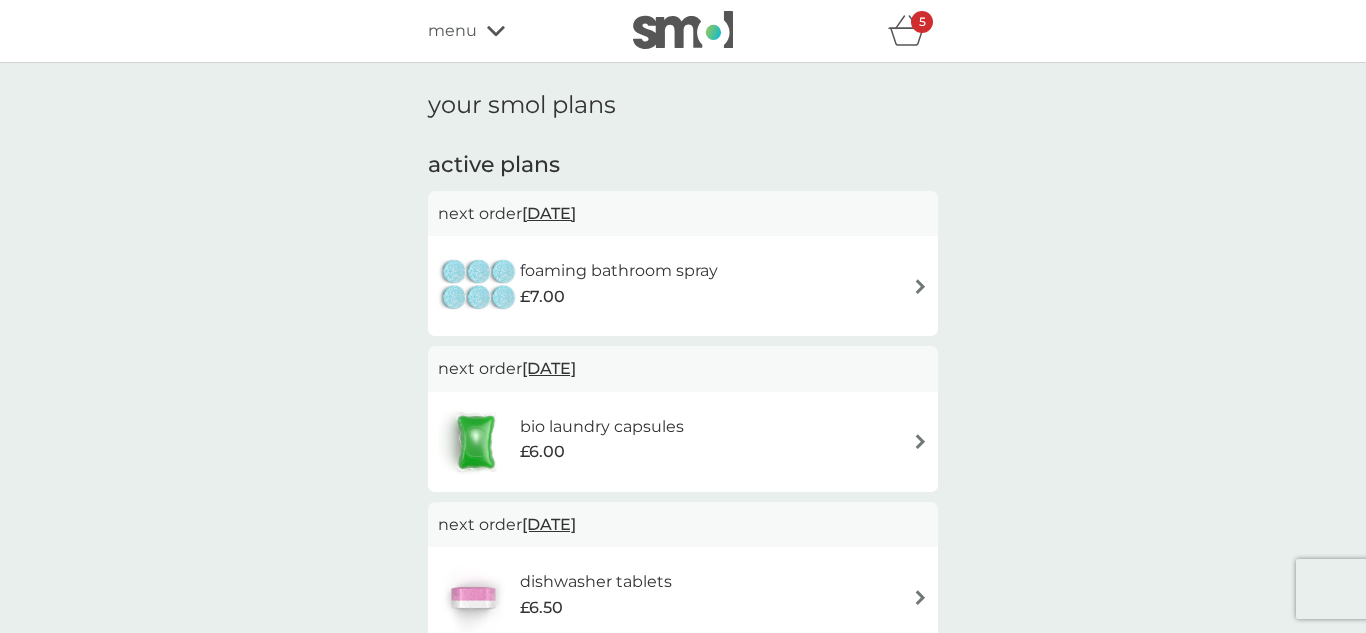 click on "menu" at bounding box center [452, 31] 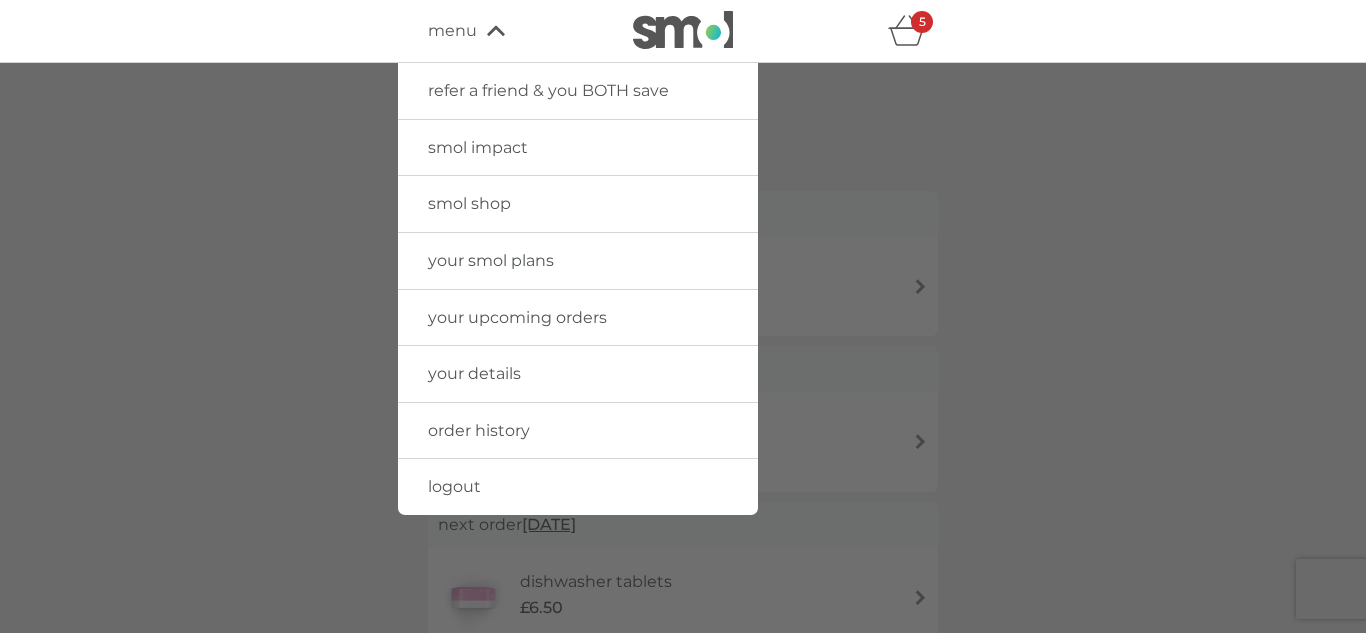 click on "your smol plans" at bounding box center (491, 260) 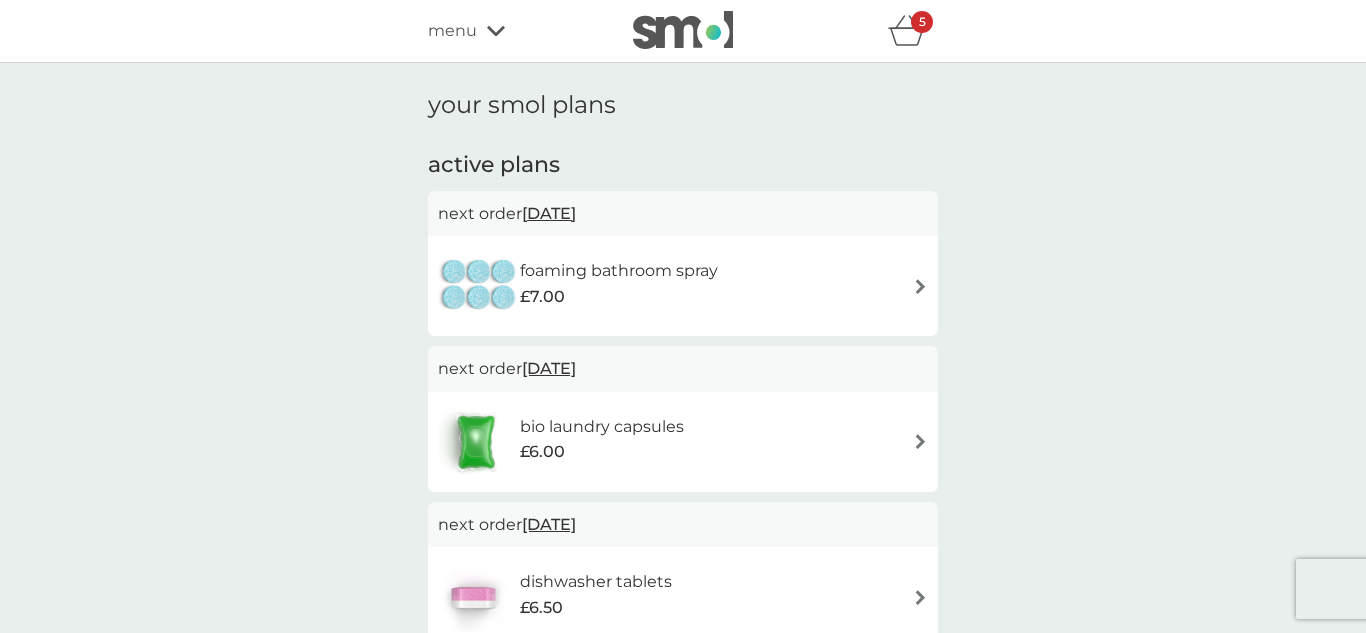 click at bounding box center [920, 286] 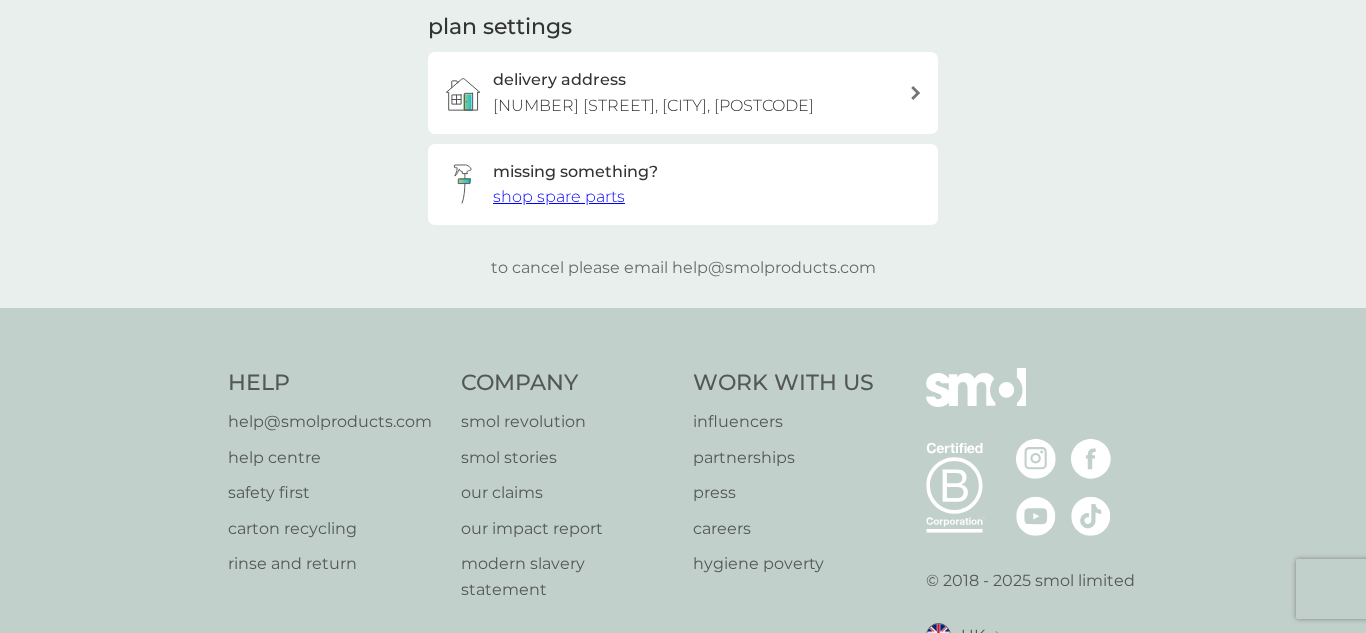 scroll, scrollTop: 0, scrollLeft: 0, axis: both 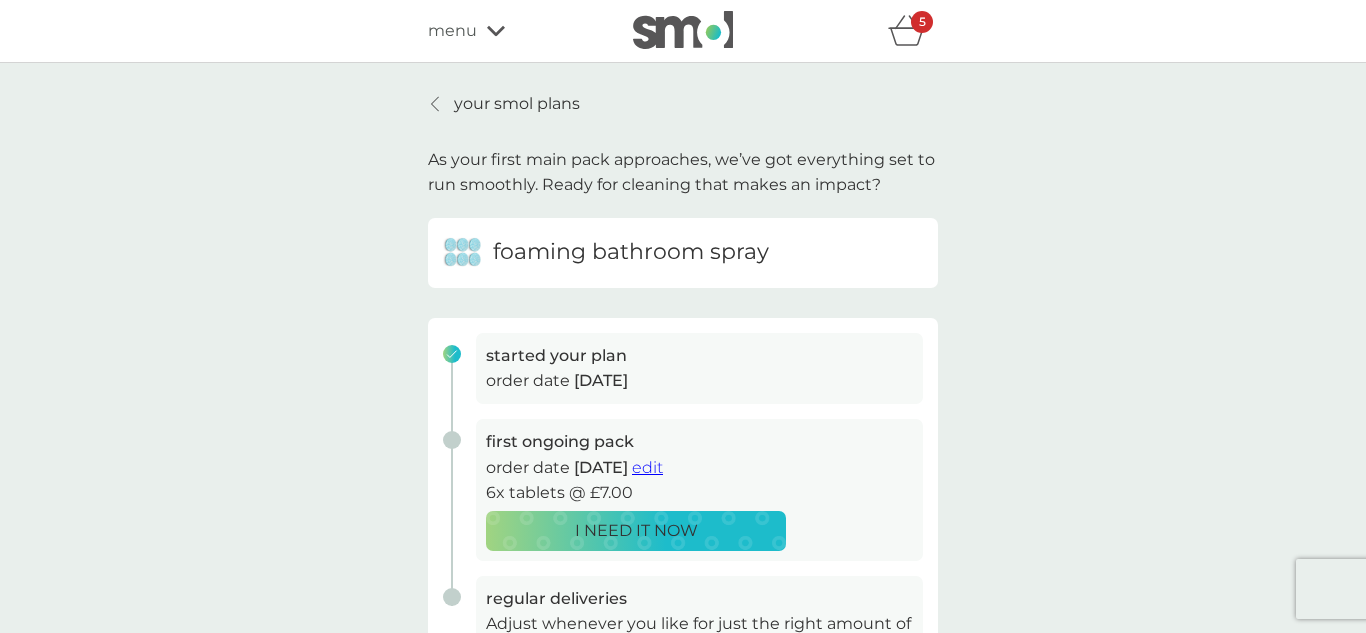 click on "foaming bathroom spray" at bounding box center (631, 252) 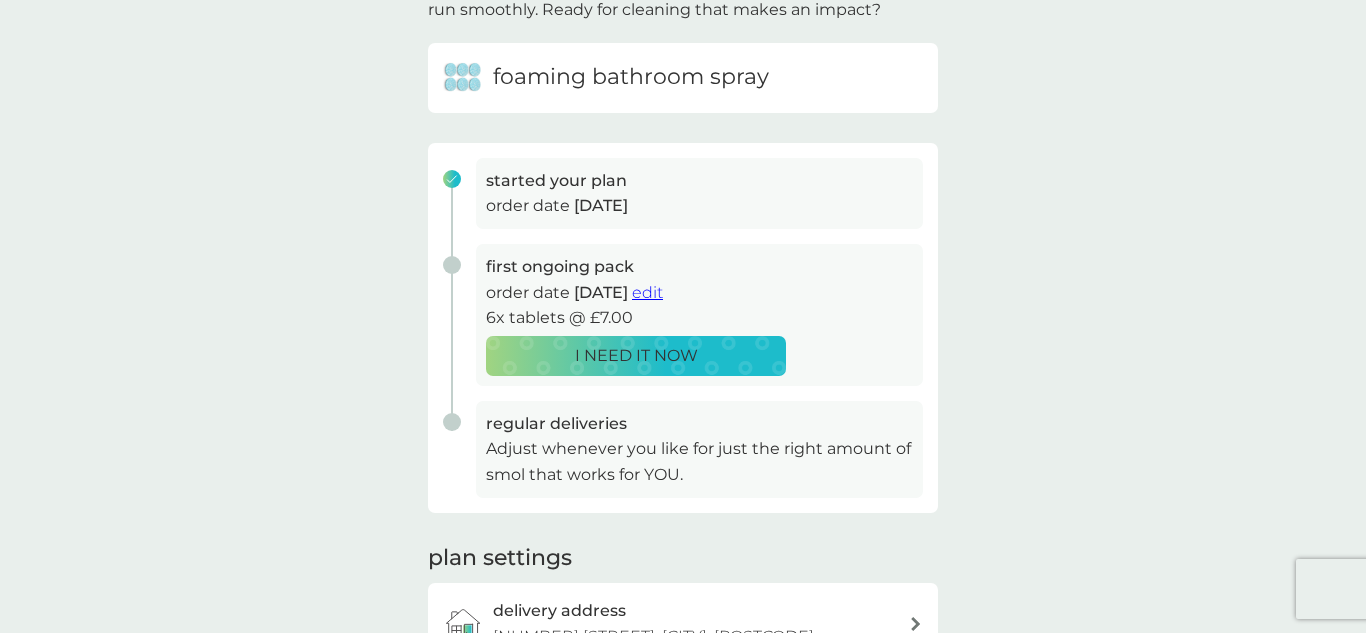 scroll, scrollTop: 176, scrollLeft: 0, axis: vertical 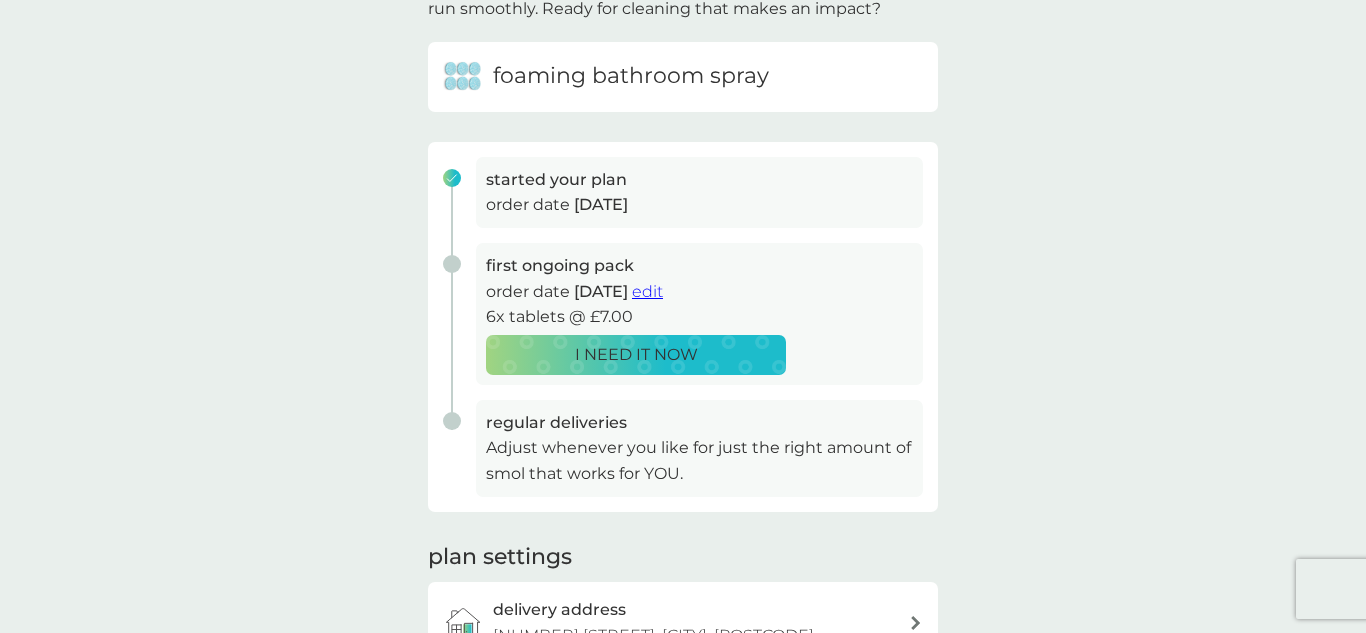 click on "regular deliveries" at bounding box center (699, 423) 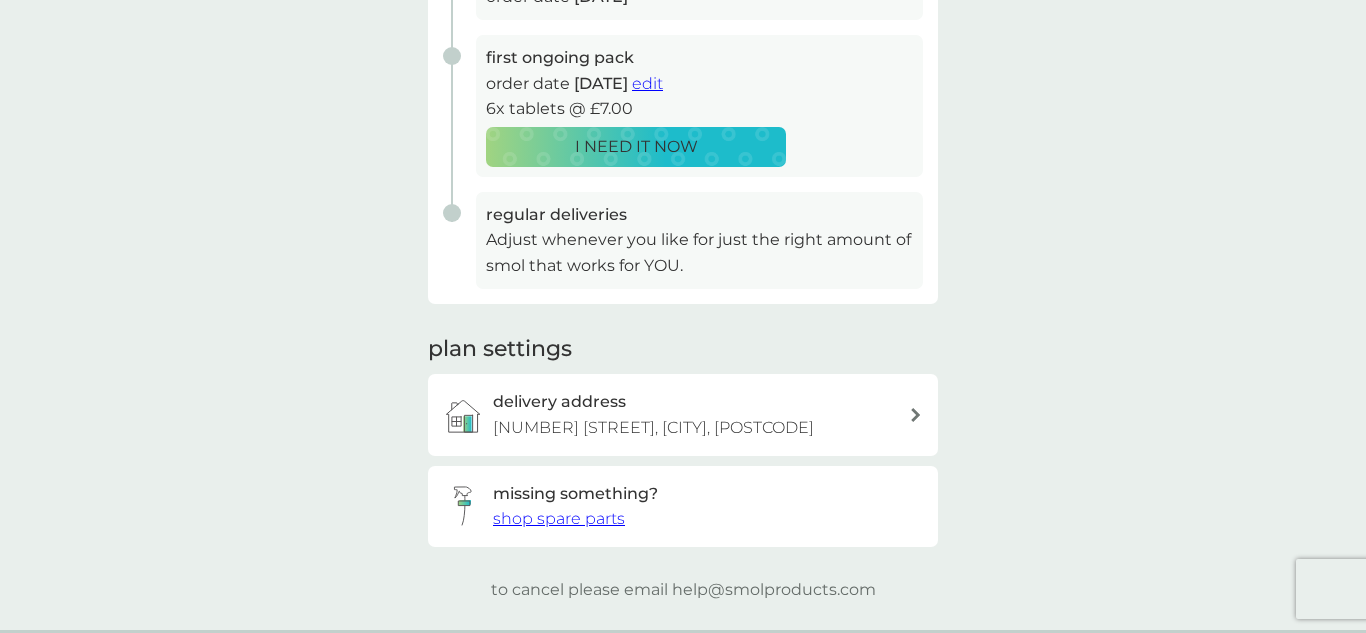 scroll, scrollTop: 0, scrollLeft: 0, axis: both 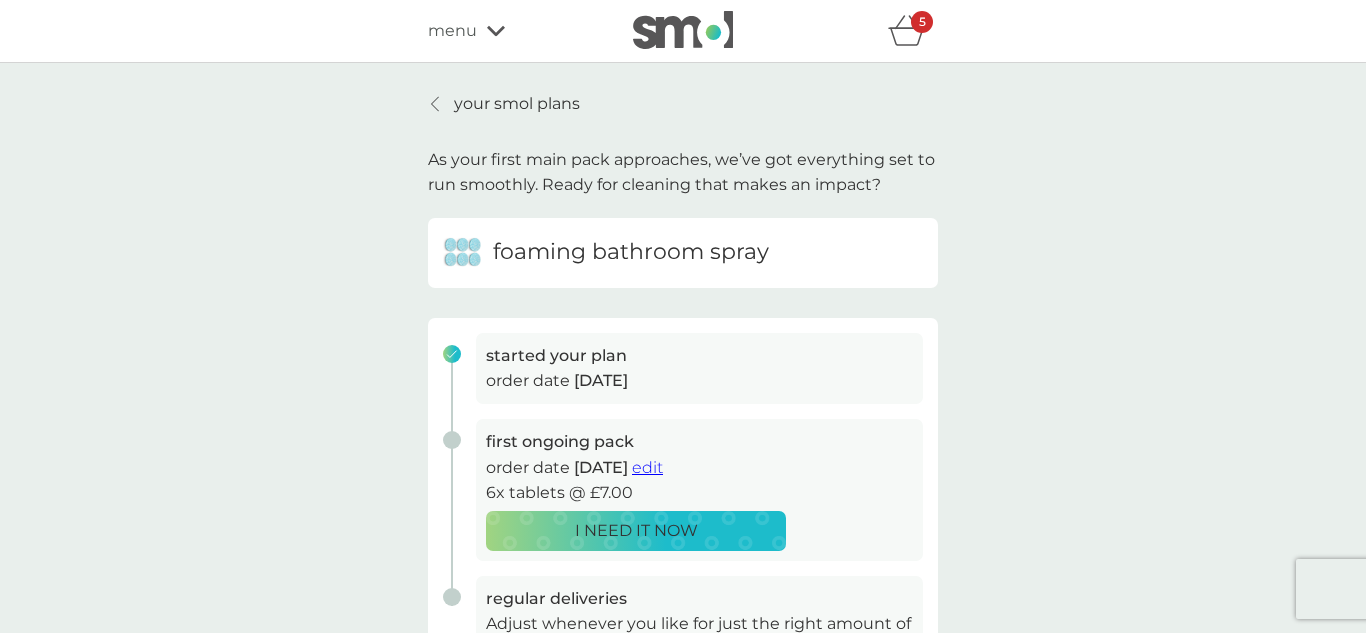 click on "your smol plans" at bounding box center (517, 104) 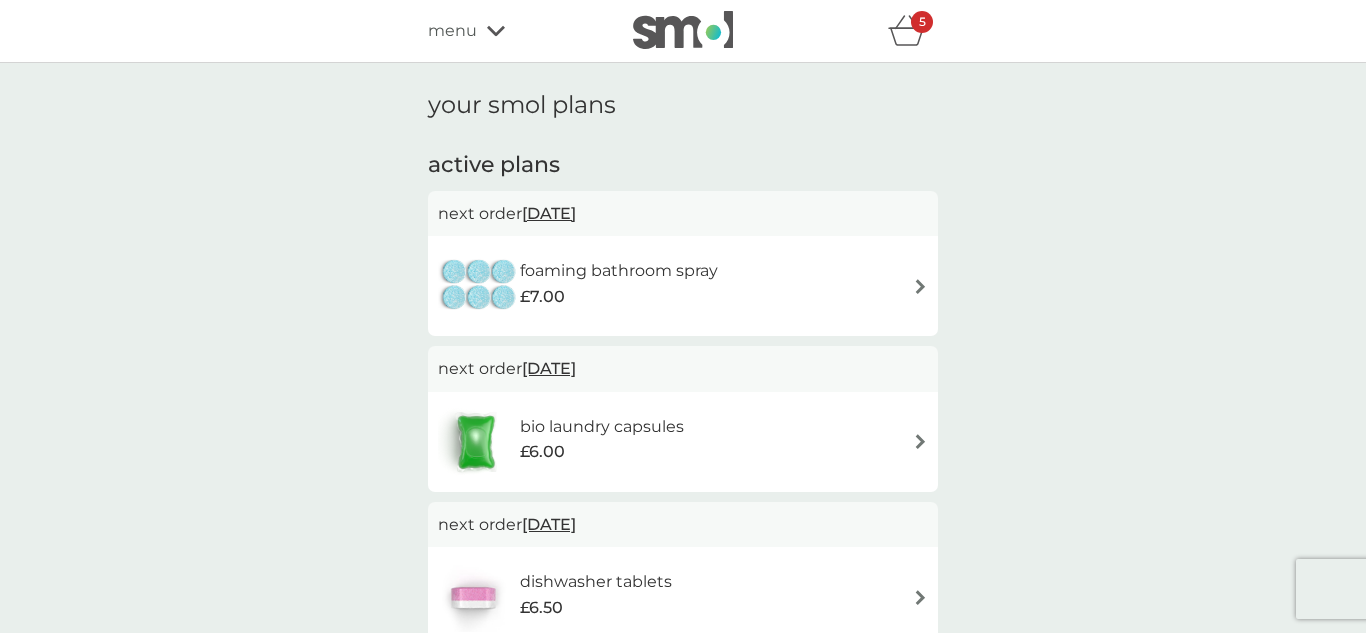 click on "[DATE]" at bounding box center (549, 213) 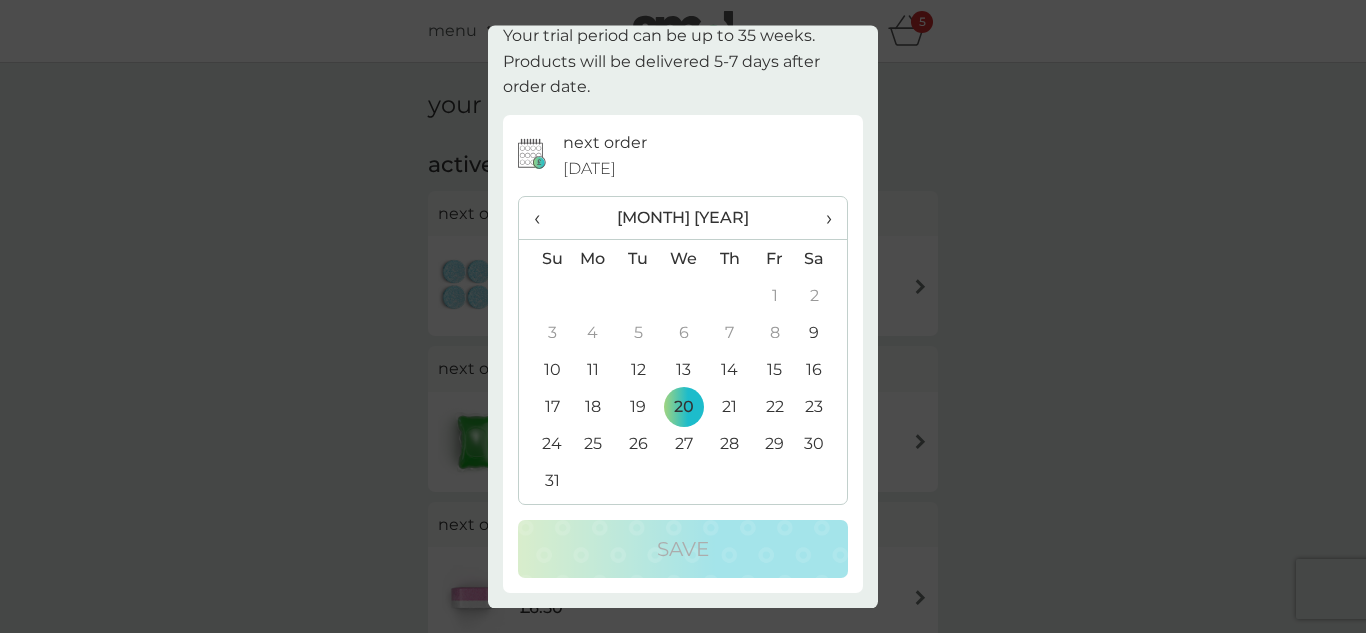scroll, scrollTop: 0, scrollLeft: 0, axis: both 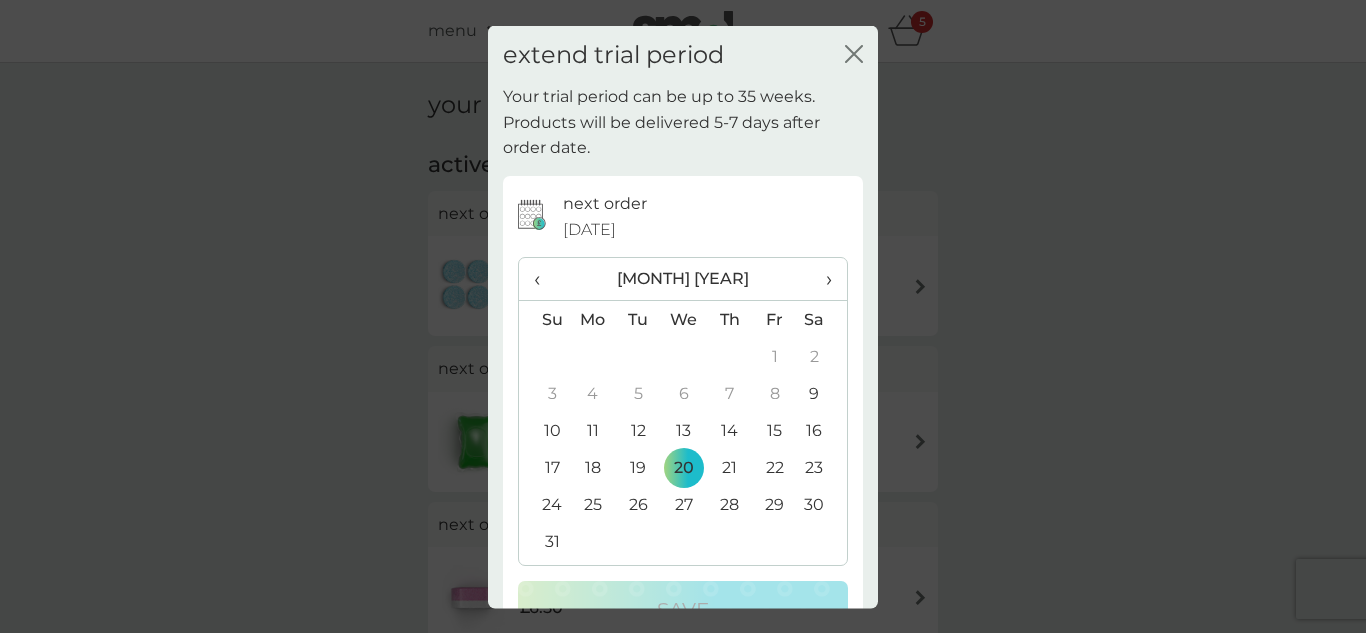 click on "close" at bounding box center [854, 54] 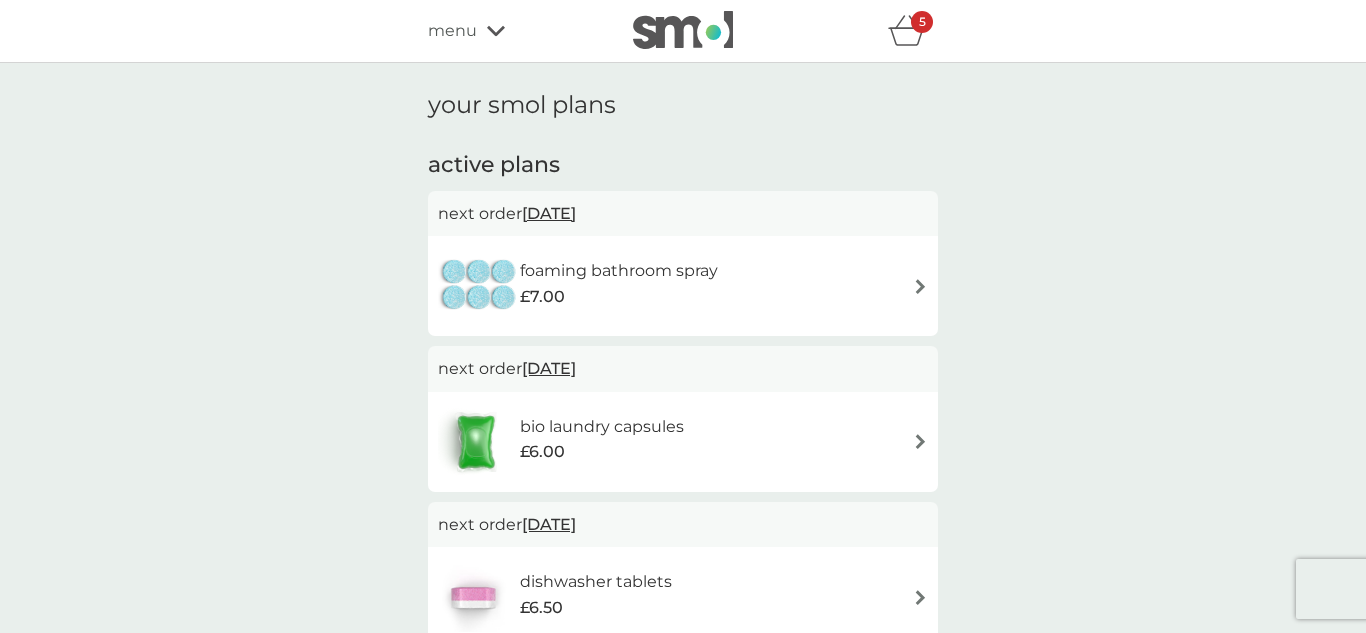 click on "menu" at bounding box center (513, 31) 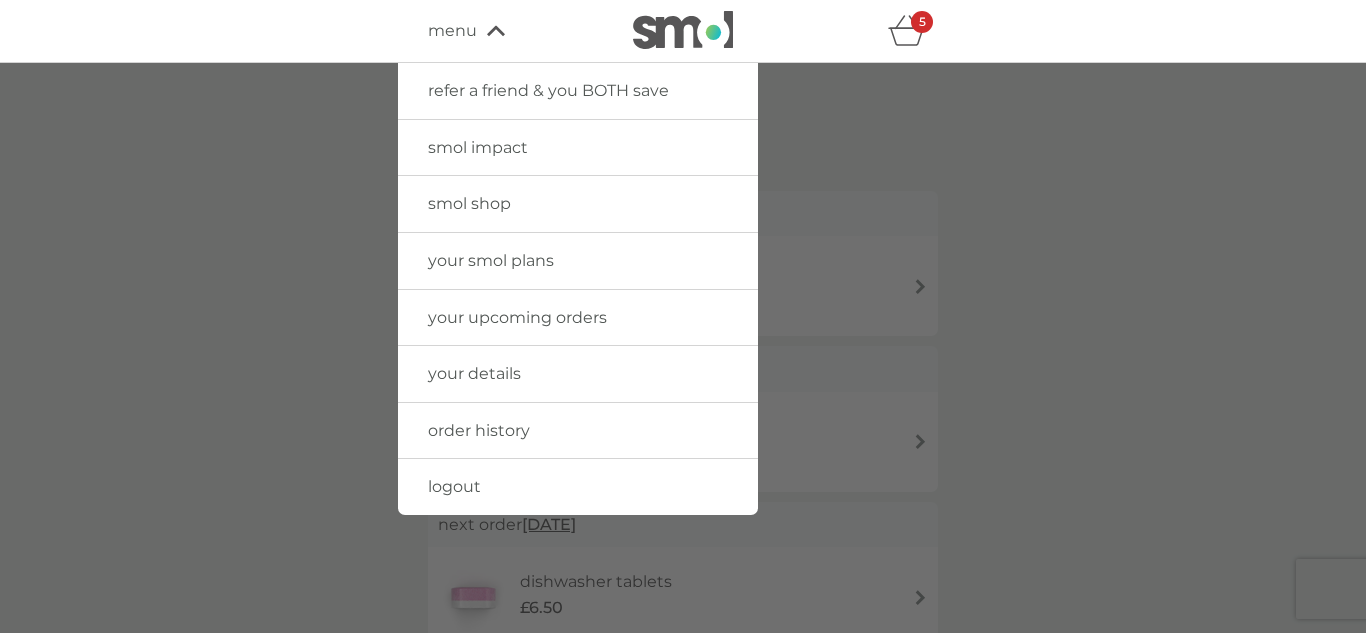 click on "your smol plans" at bounding box center [491, 260] 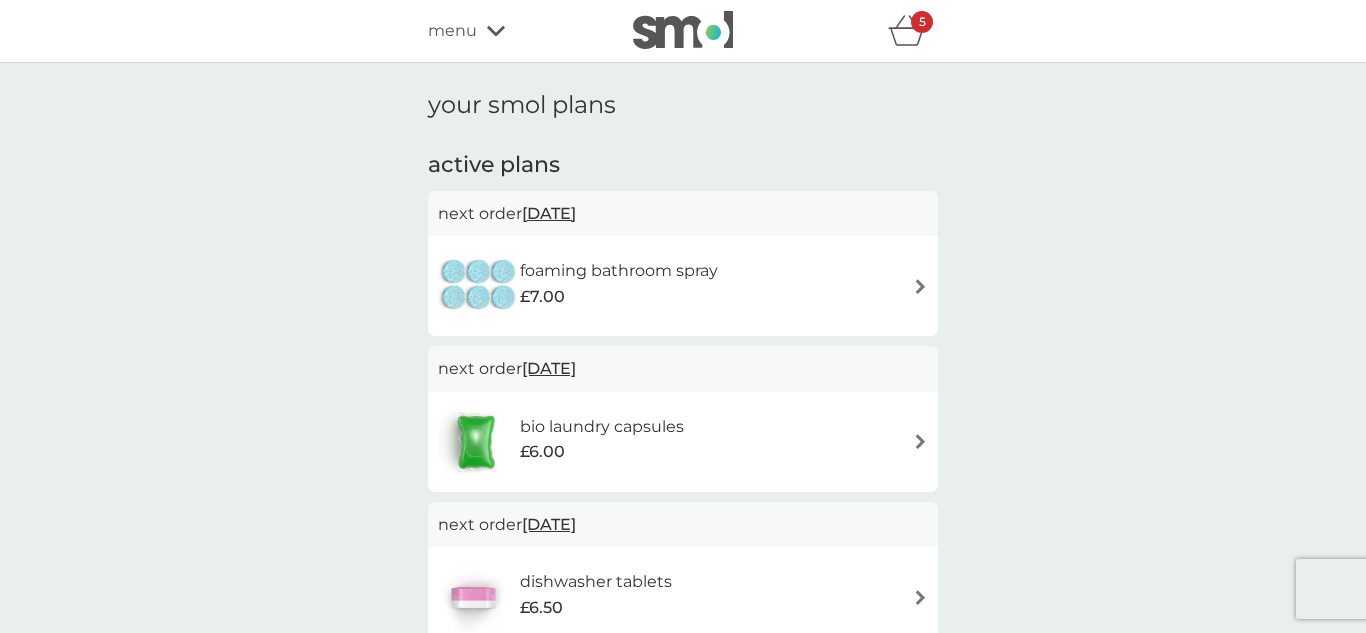 click at bounding box center (920, 286) 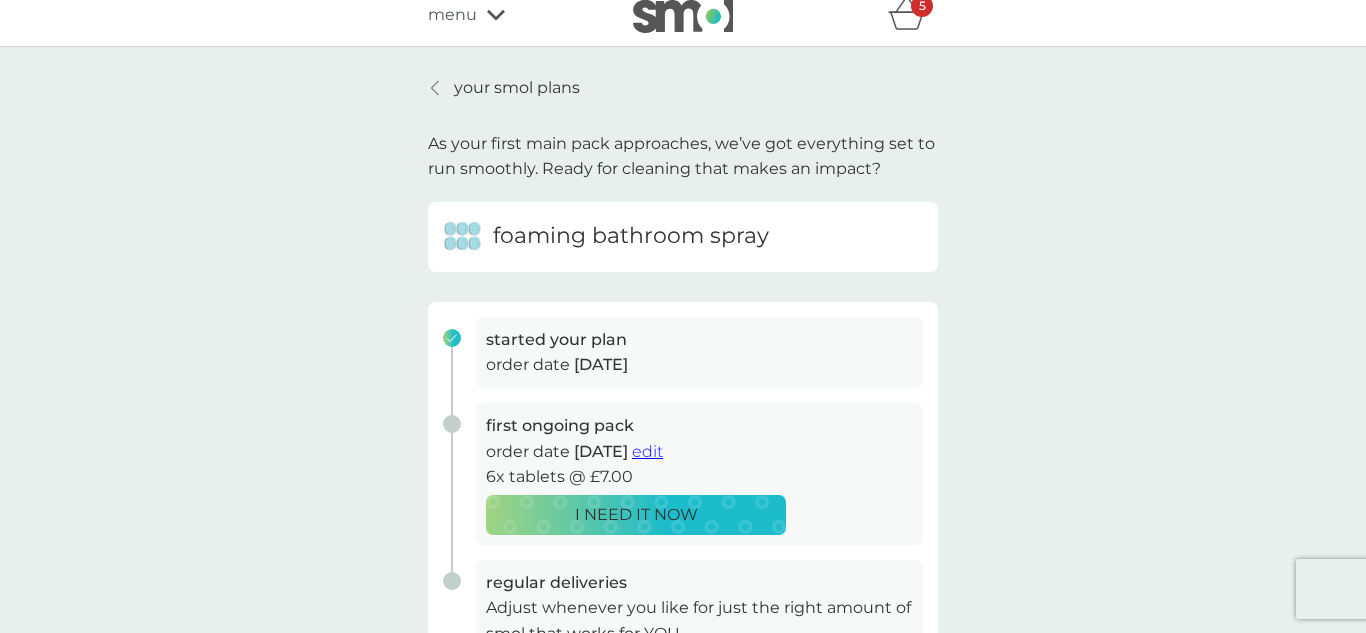 scroll, scrollTop: 0, scrollLeft: 0, axis: both 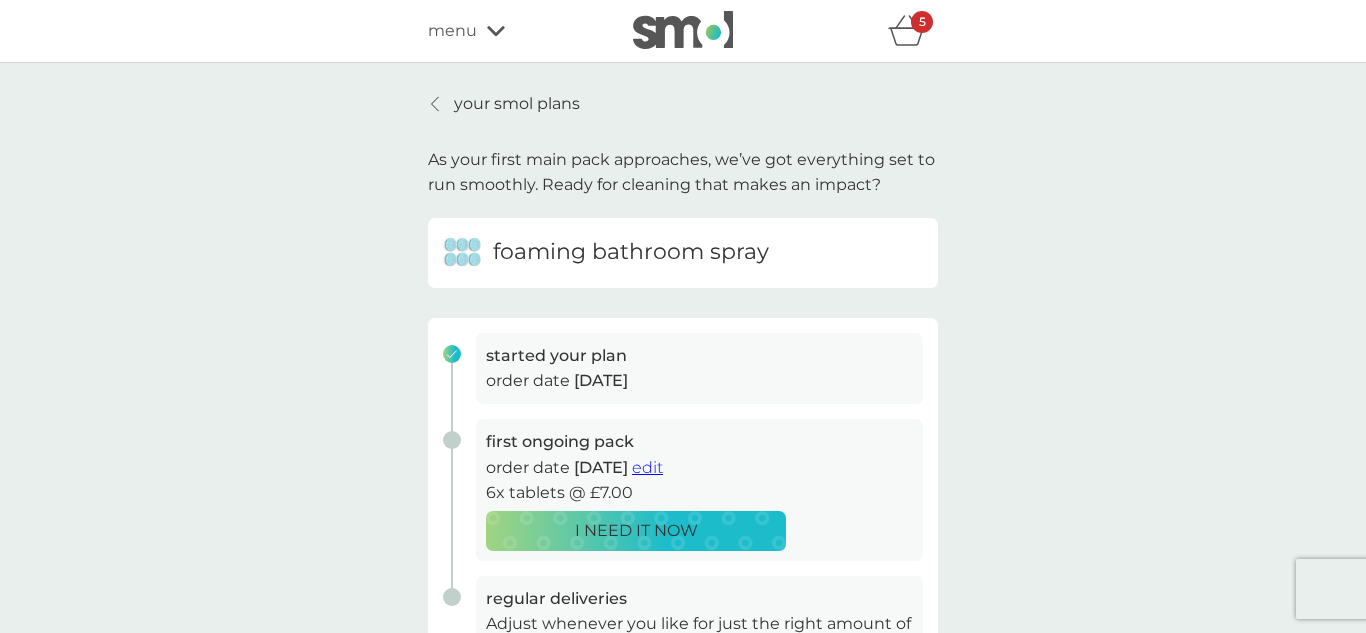 click on "your smol plans" at bounding box center [504, 104] 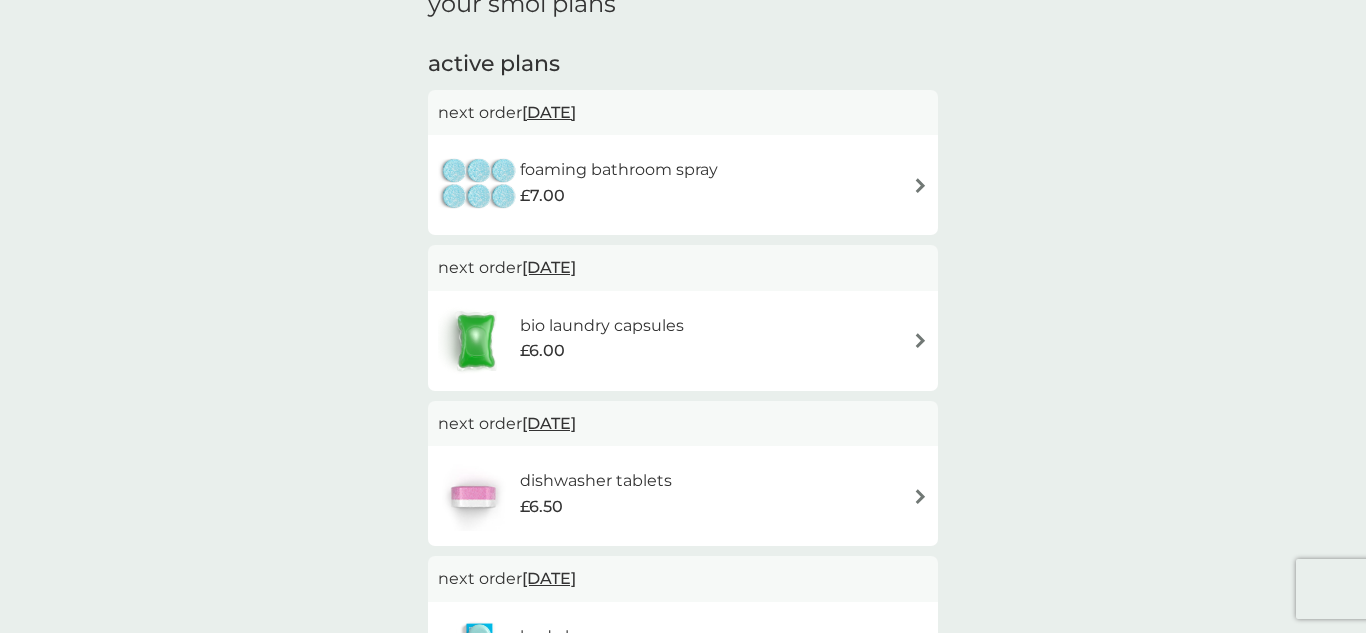 scroll, scrollTop: 0, scrollLeft: 0, axis: both 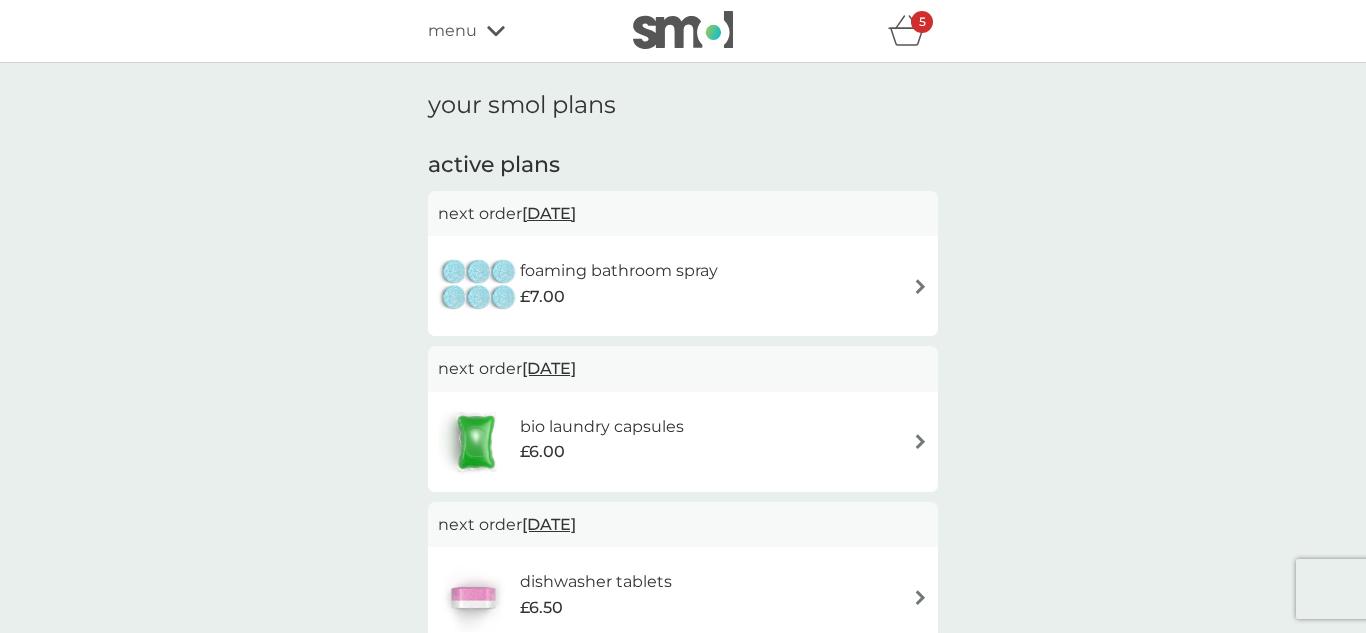 click 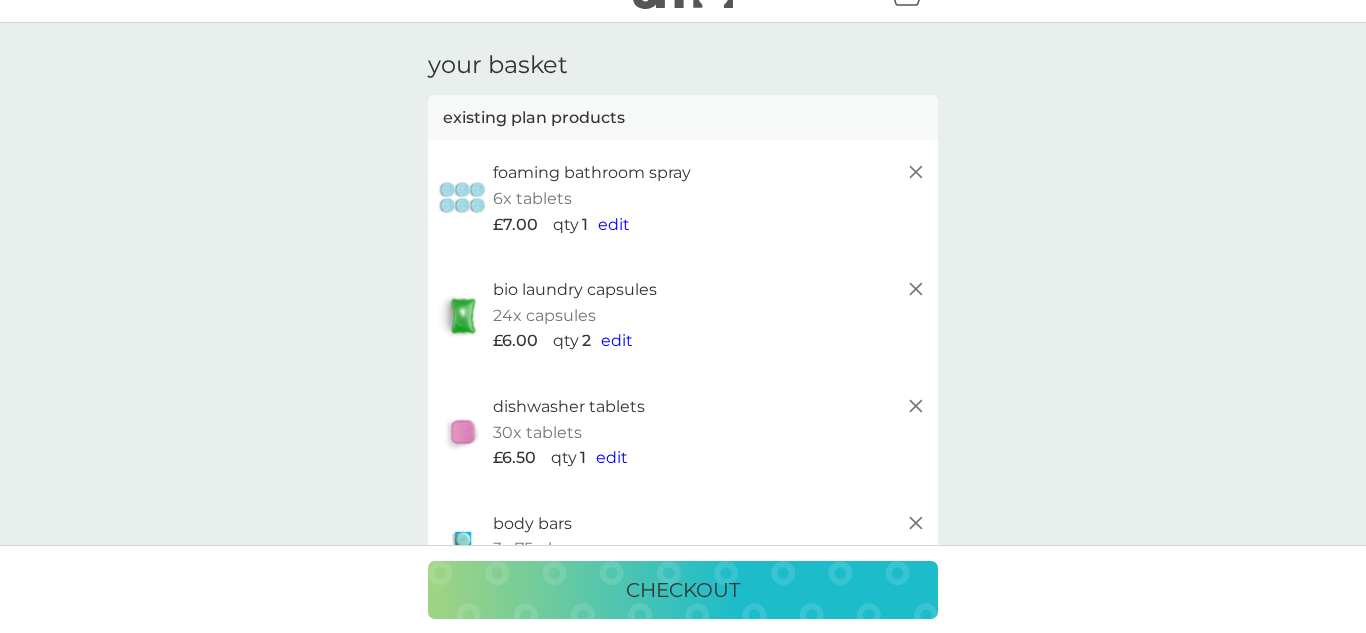 scroll, scrollTop: 0, scrollLeft: 0, axis: both 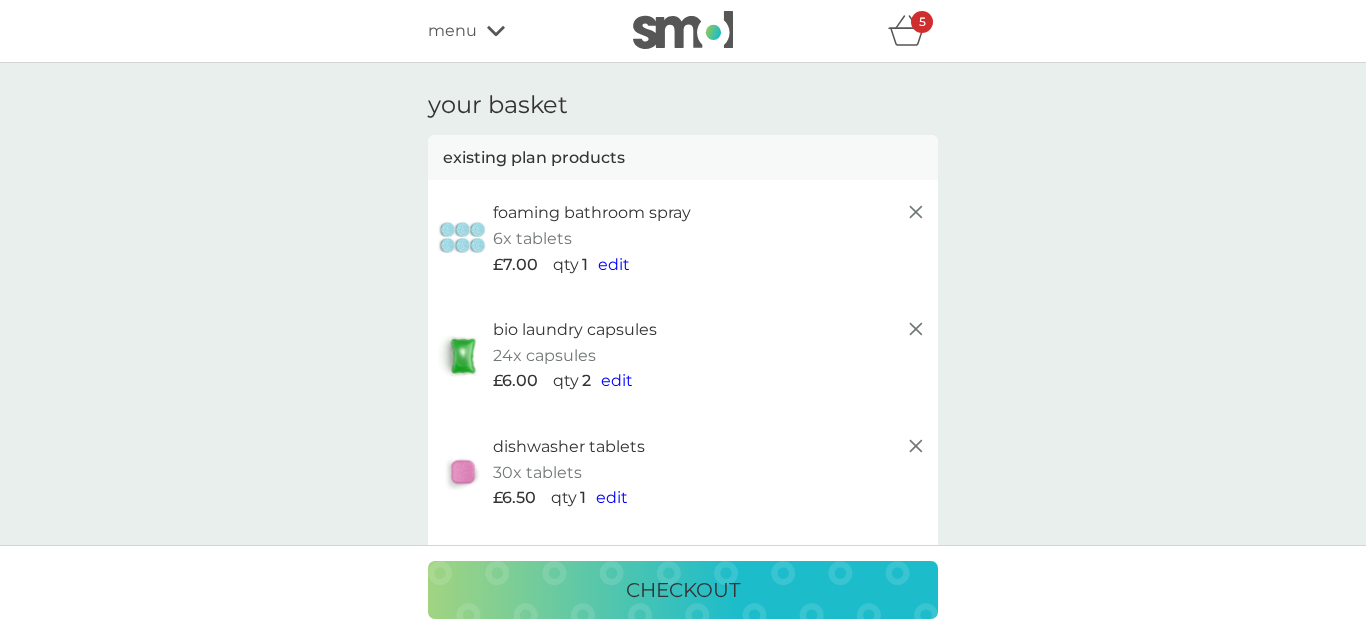 click 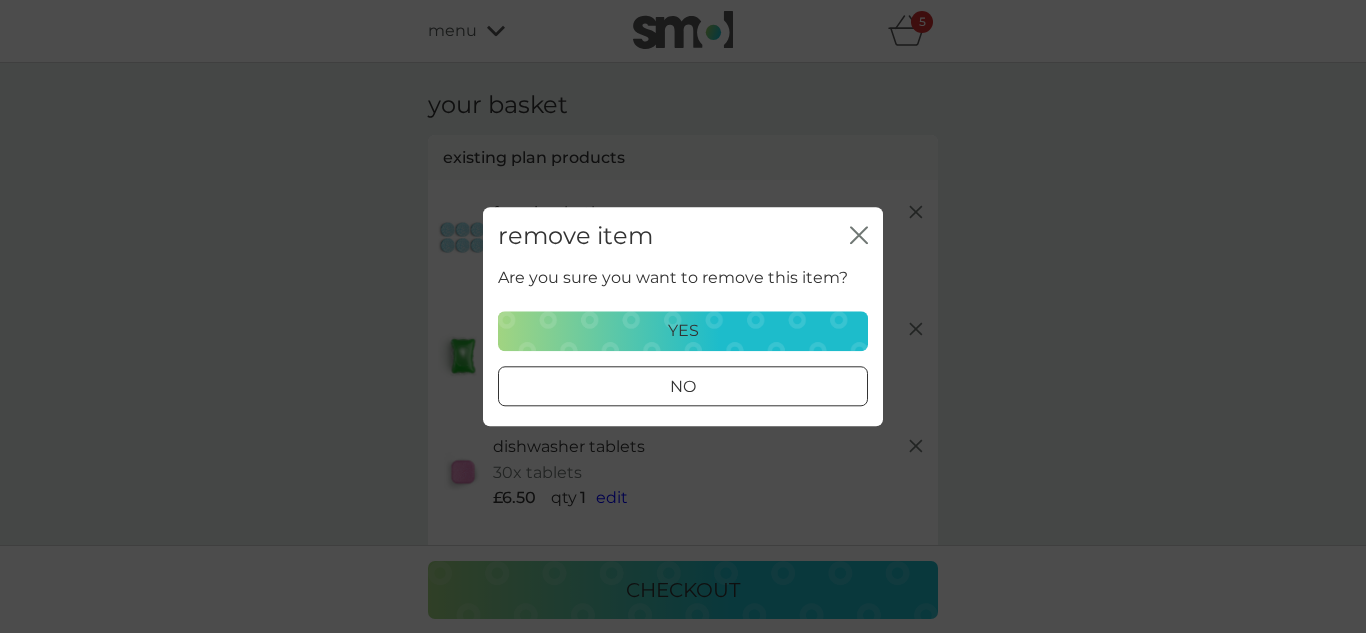 click on "yes" at bounding box center [683, 331] 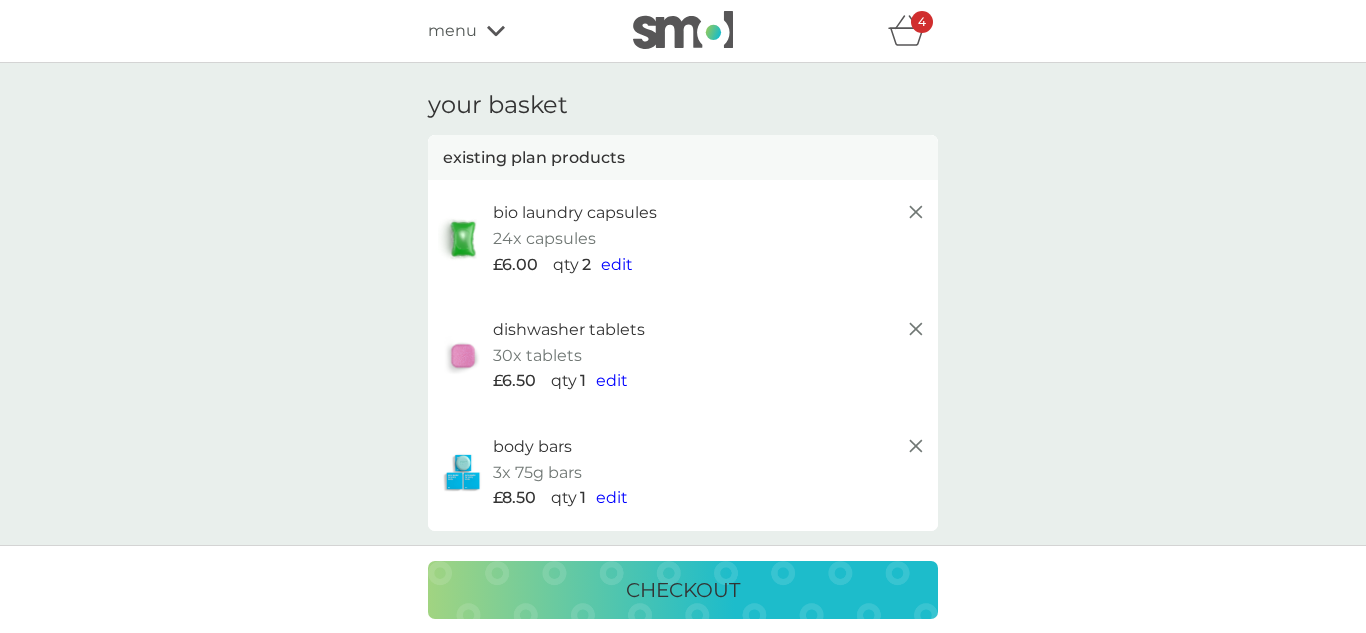 click 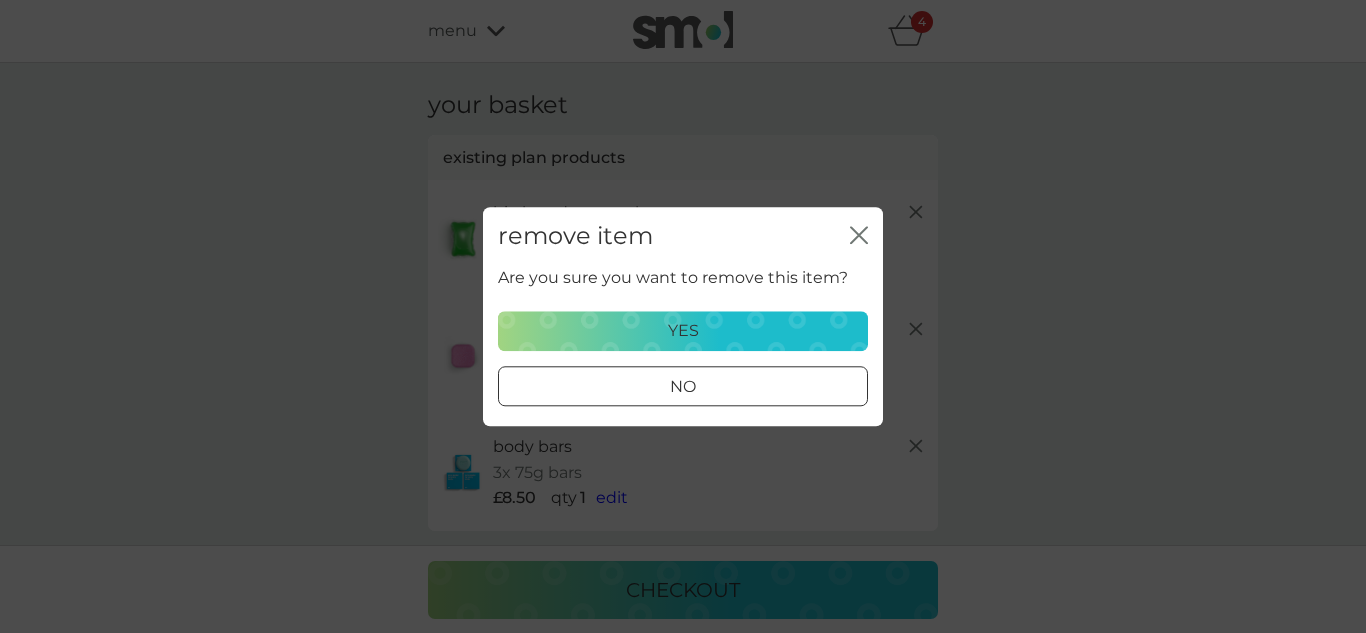 click on "yes" at bounding box center [683, 331] 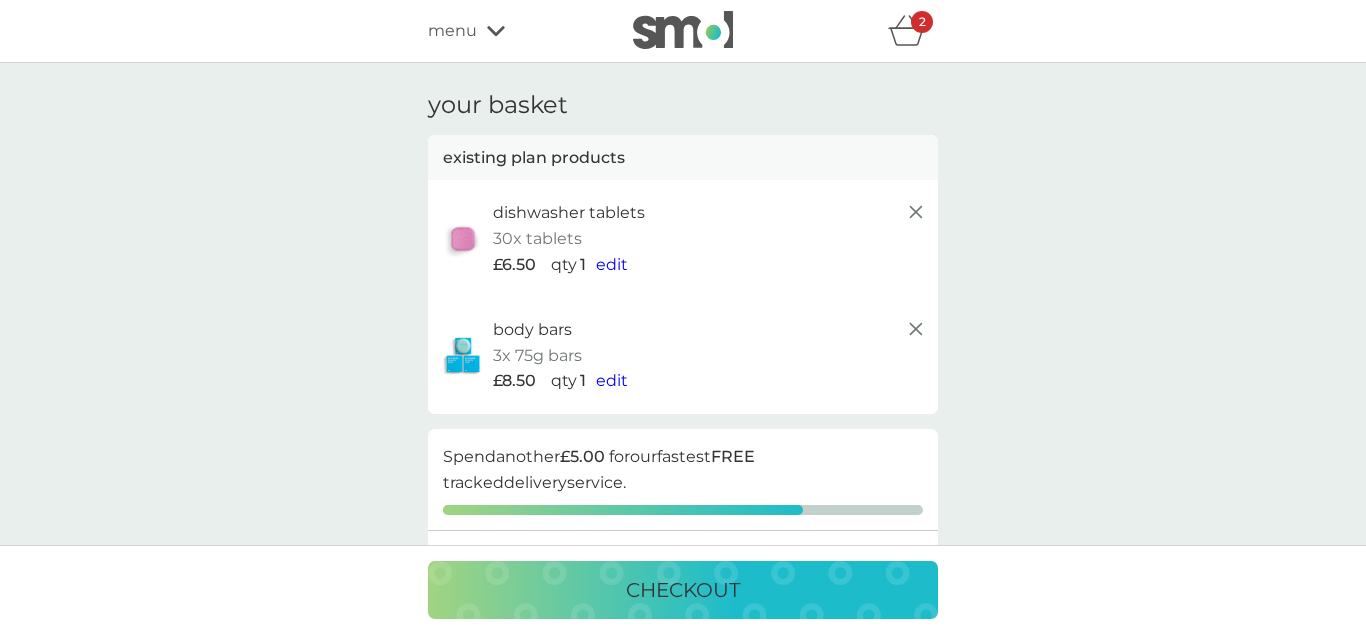 click 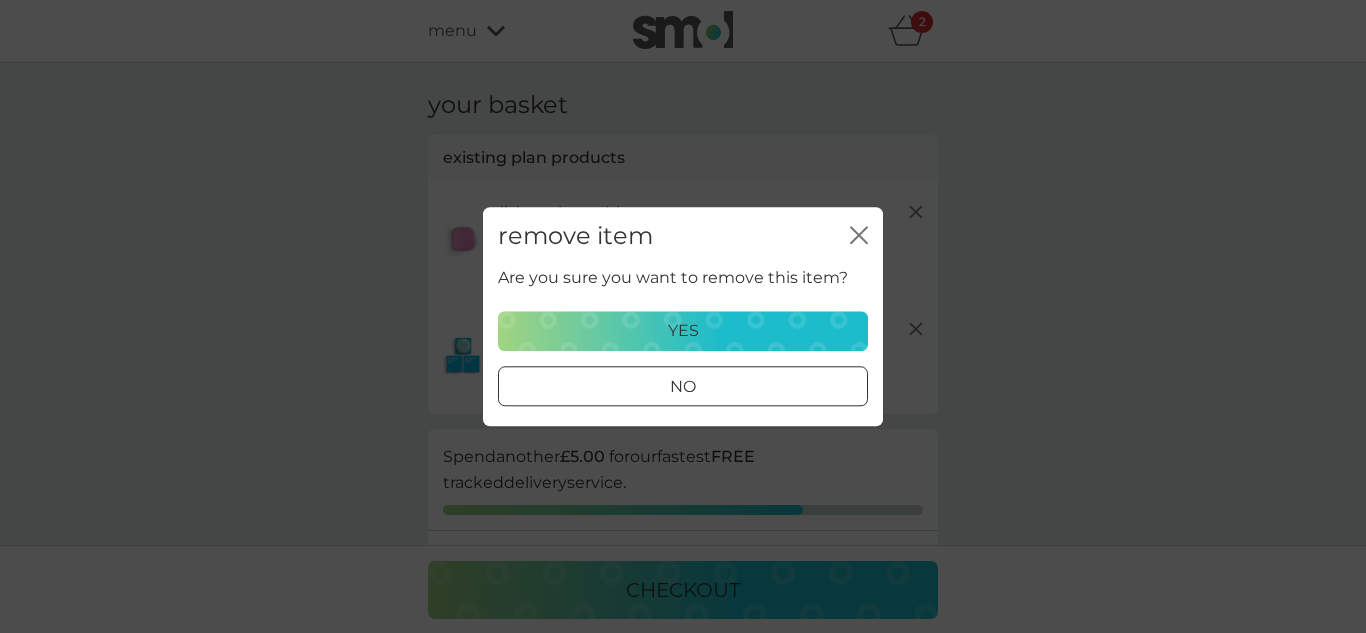 click on "yes" at bounding box center (683, 331) 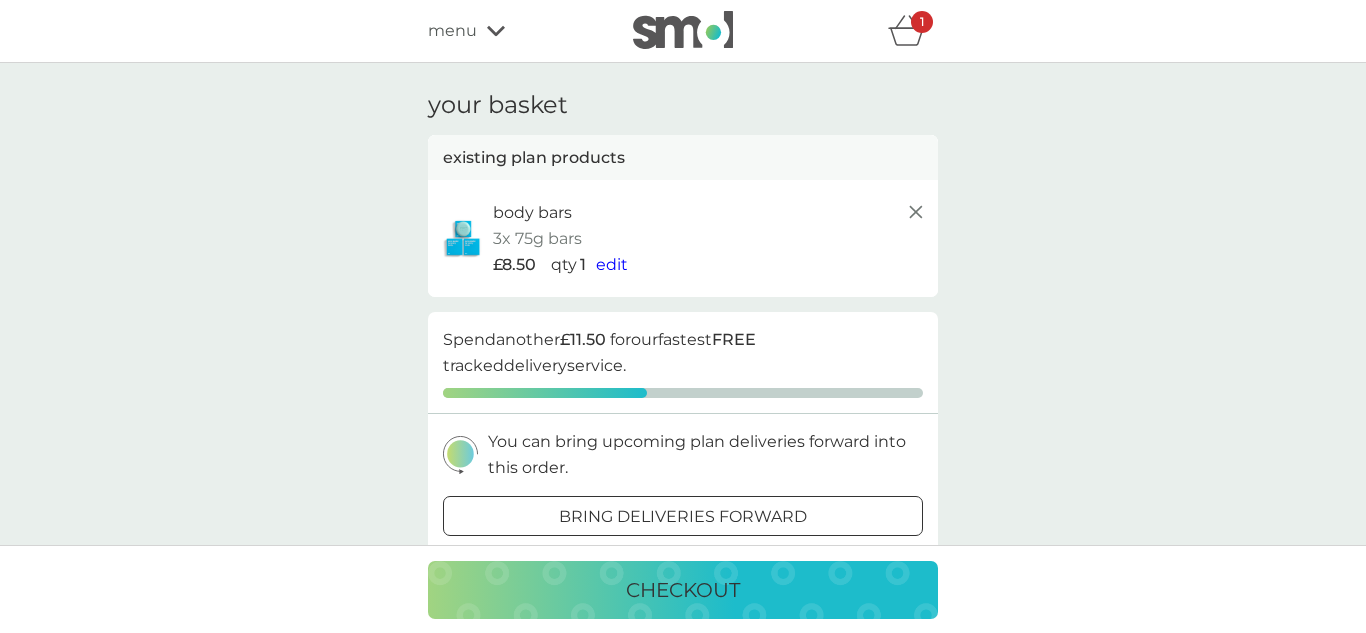 click 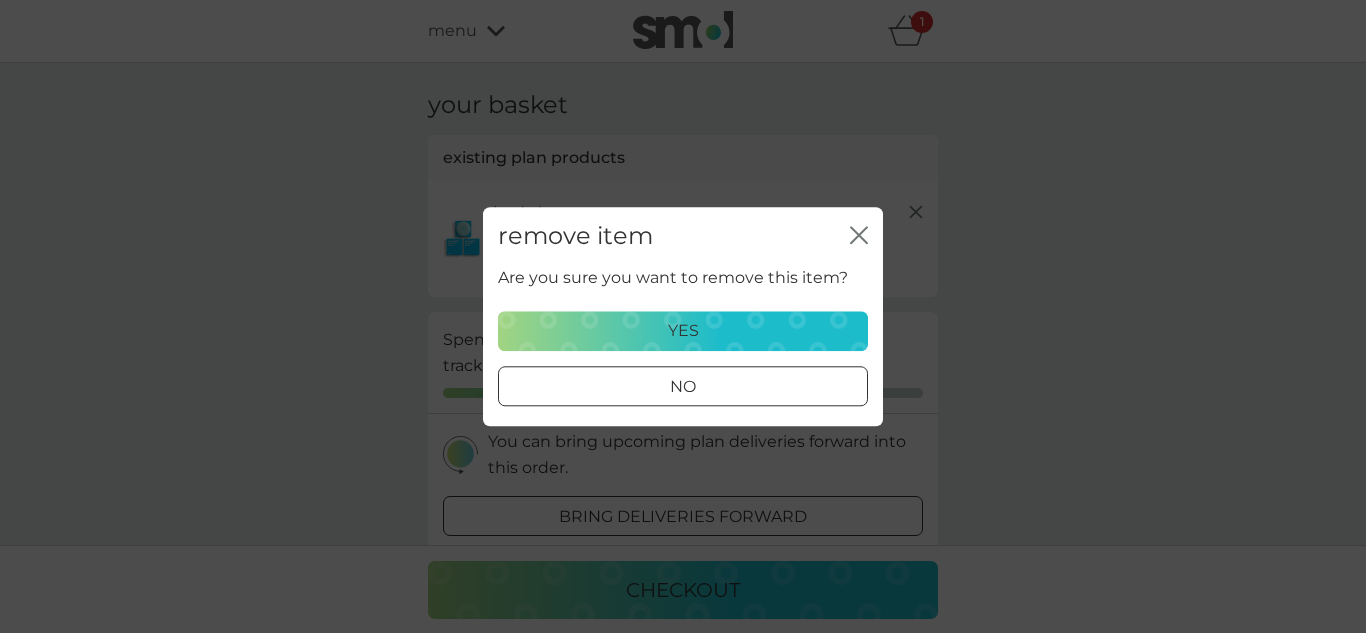 click on "yes" at bounding box center [683, 331] 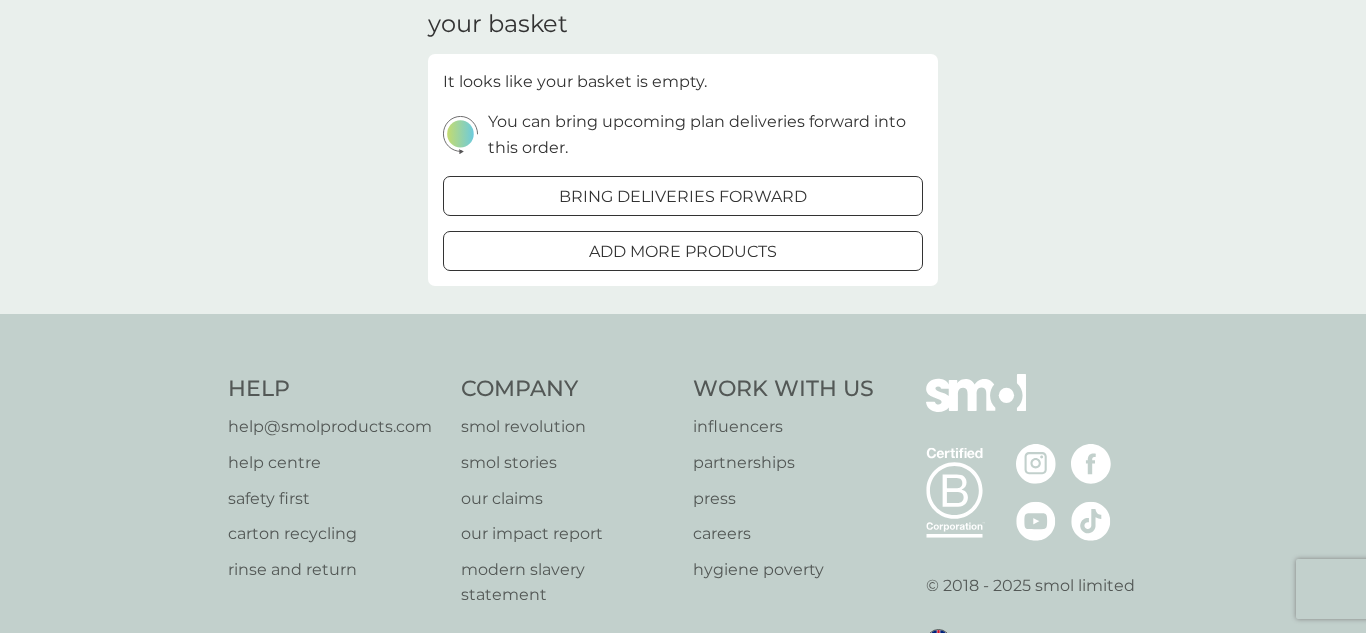 scroll, scrollTop: 0, scrollLeft: 0, axis: both 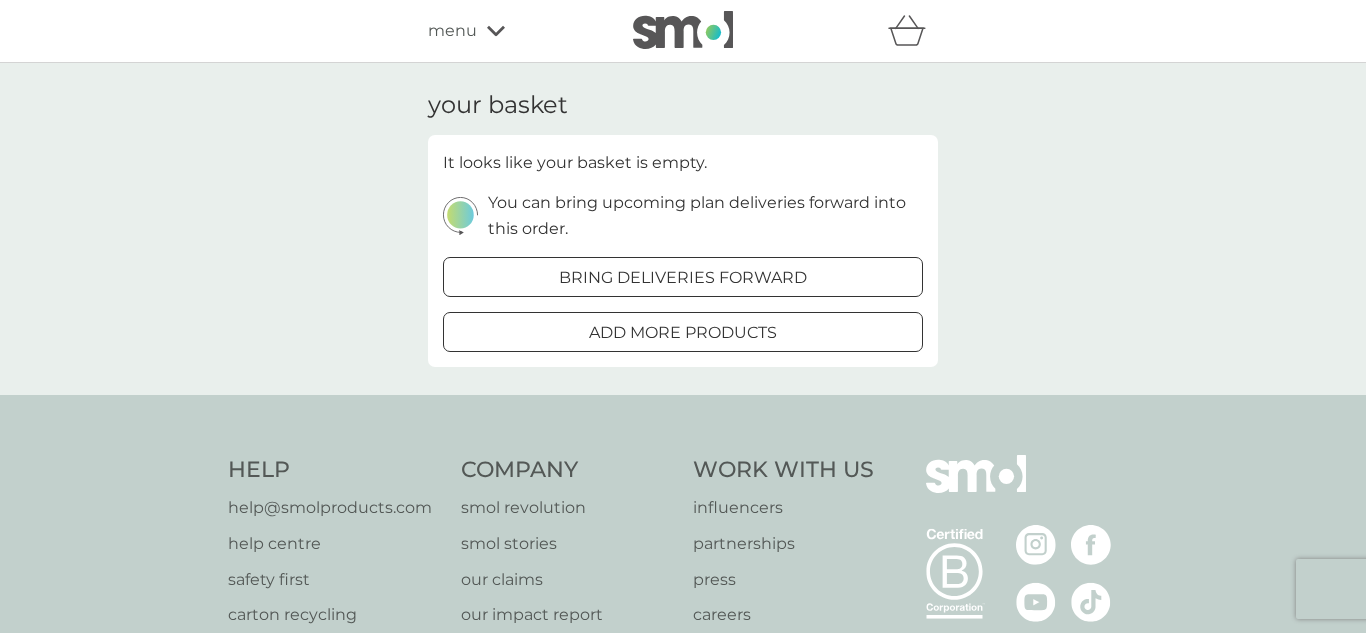 click on "menu" at bounding box center [452, 31] 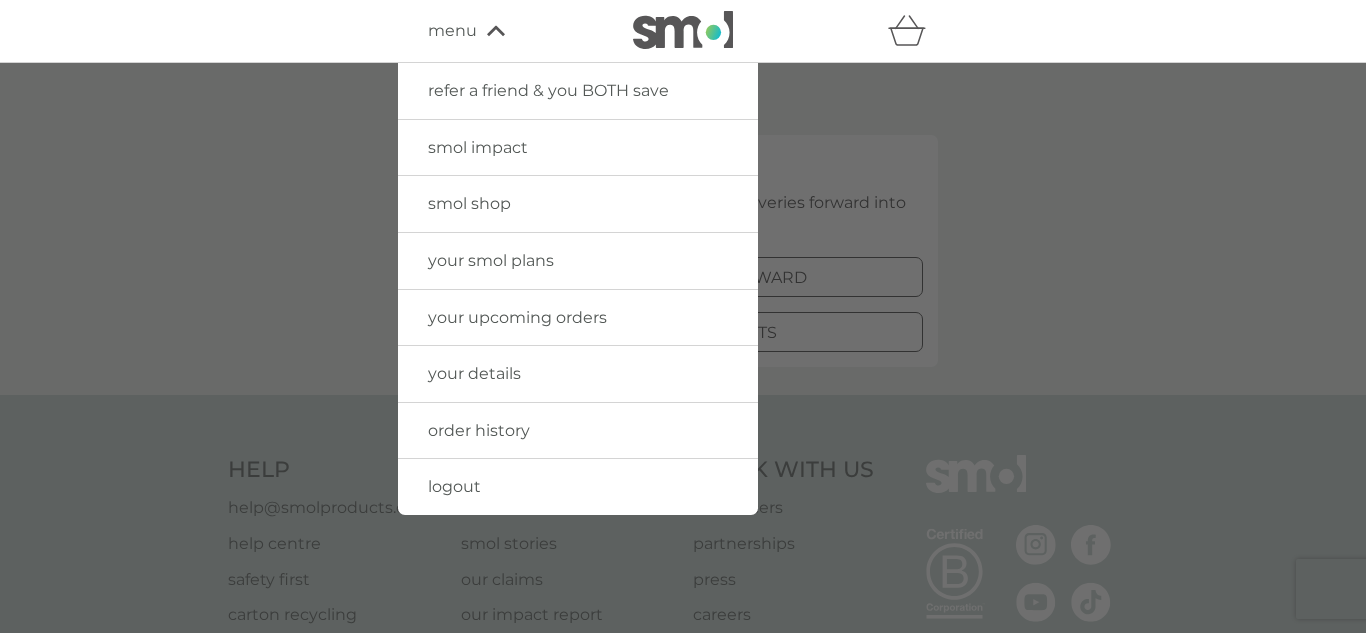 click at bounding box center (683, 379) 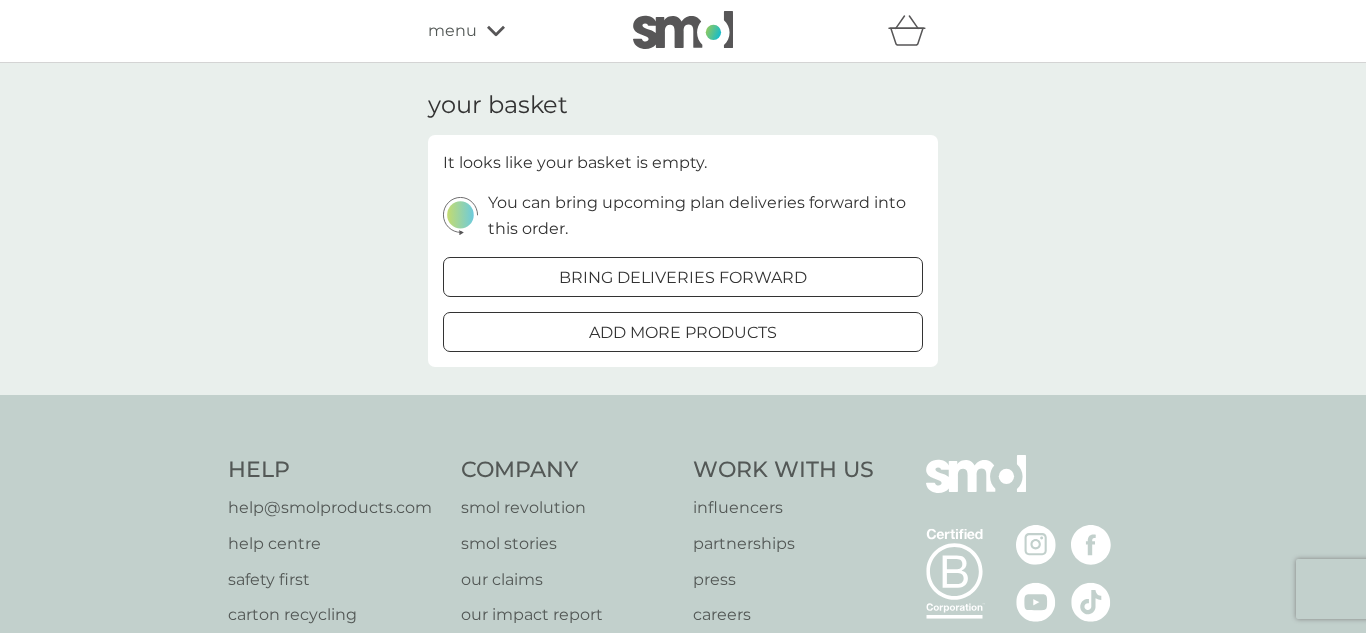 click on "menu" at bounding box center (513, 31) 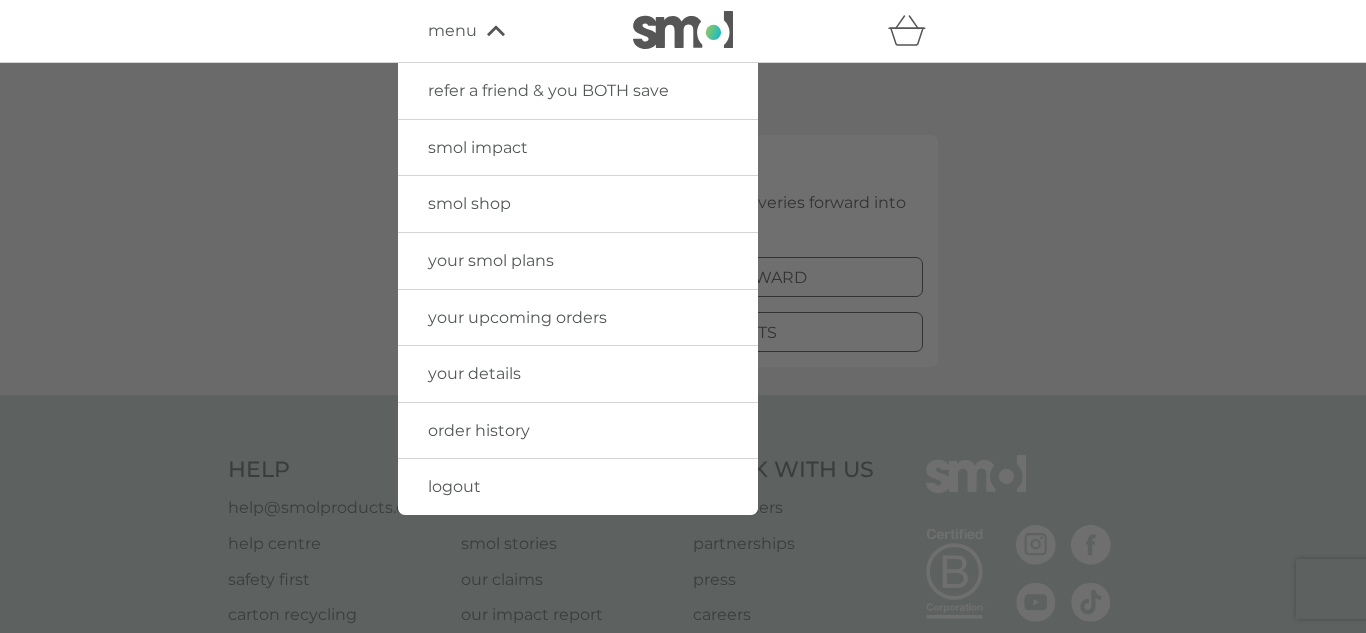 click on "order history" at bounding box center [479, 430] 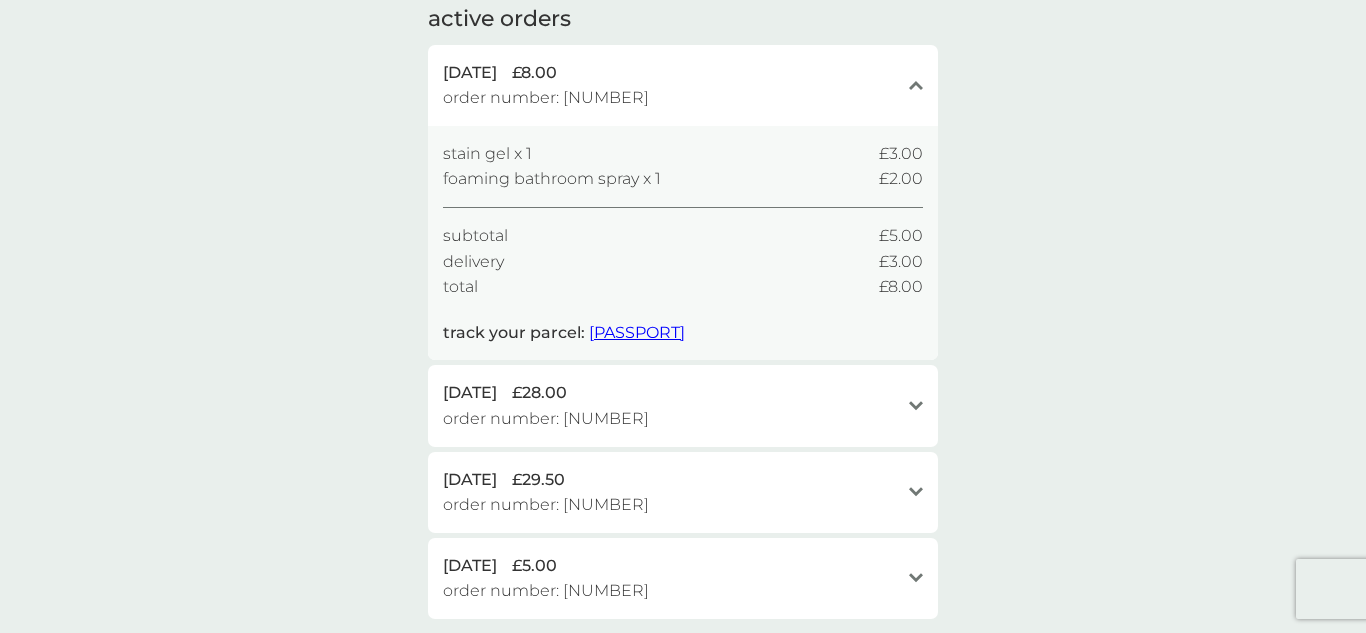 scroll, scrollTop: 0, scrollLeft: 0, axis: both 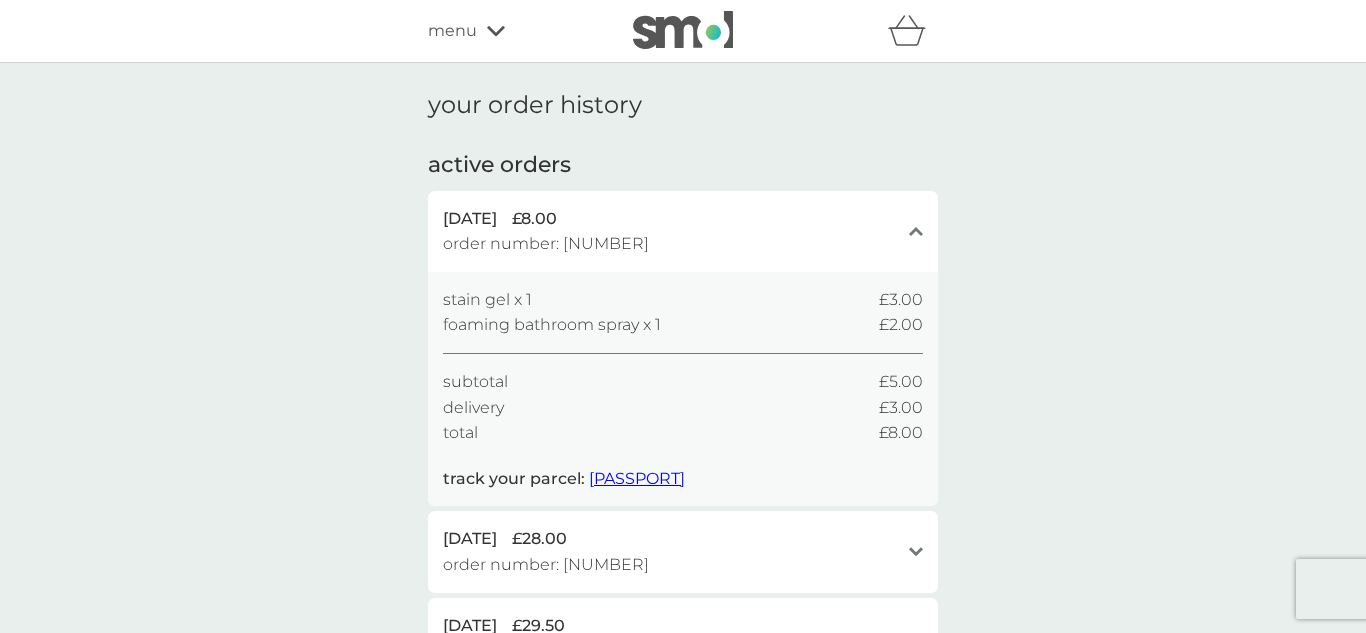 click on "menu" at bounding box center (452, 31) 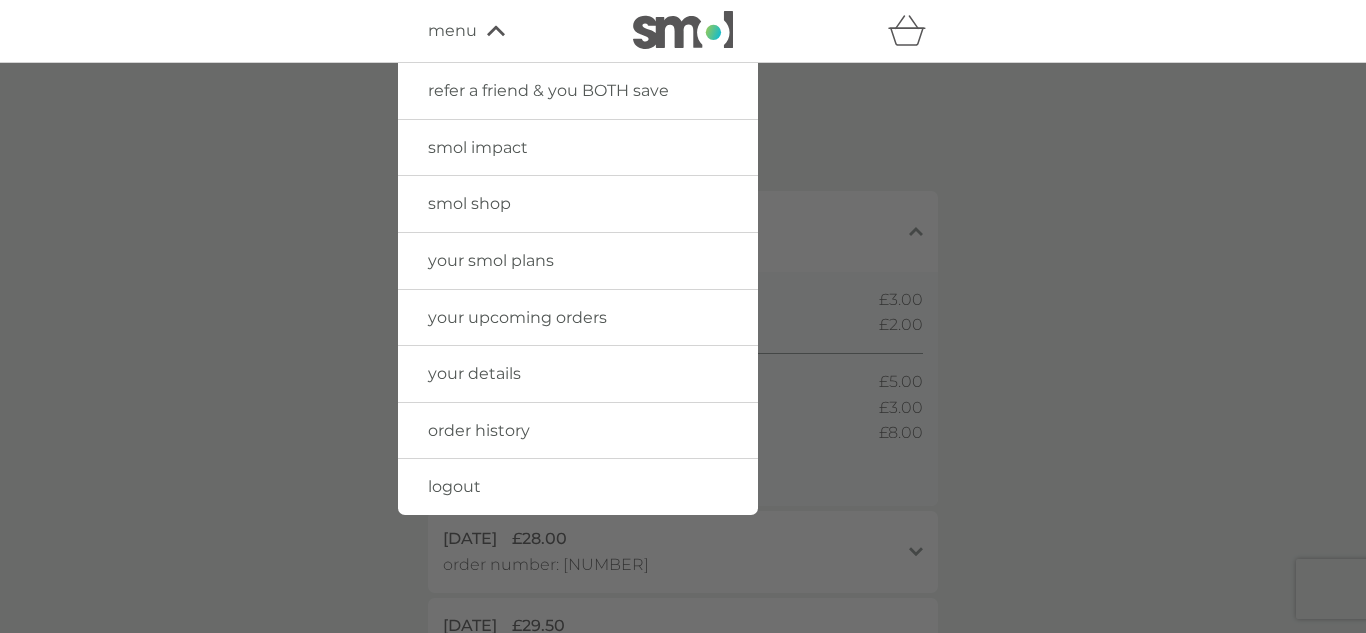 click on "your details" at bounding box center (474, 373) 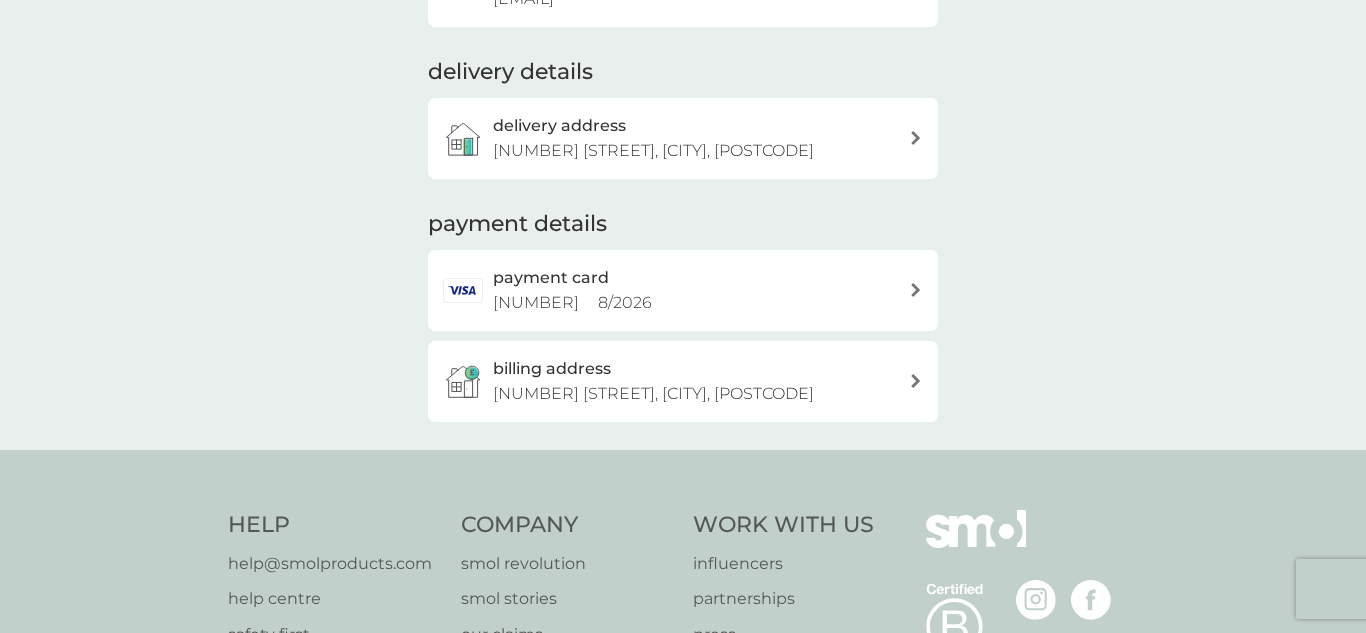 scroll, scrollTop: 0, scrollLeft: 0, axis: both 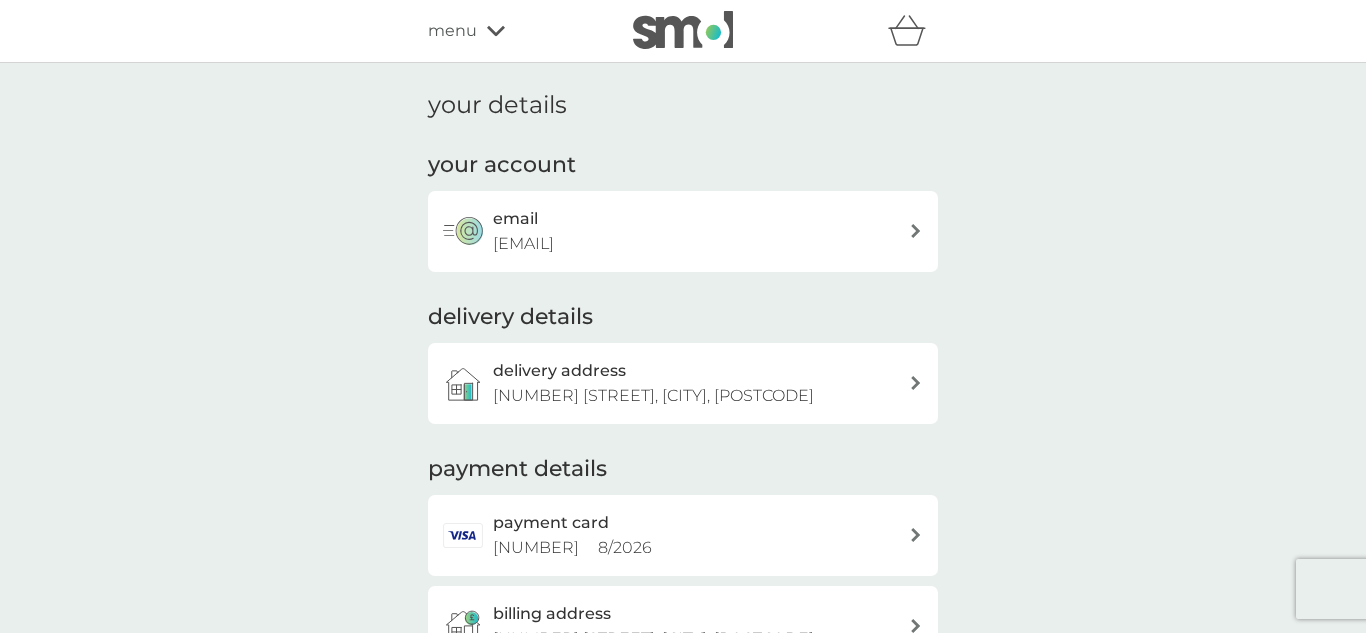 click on "menu" at bounding box center [452, 31] 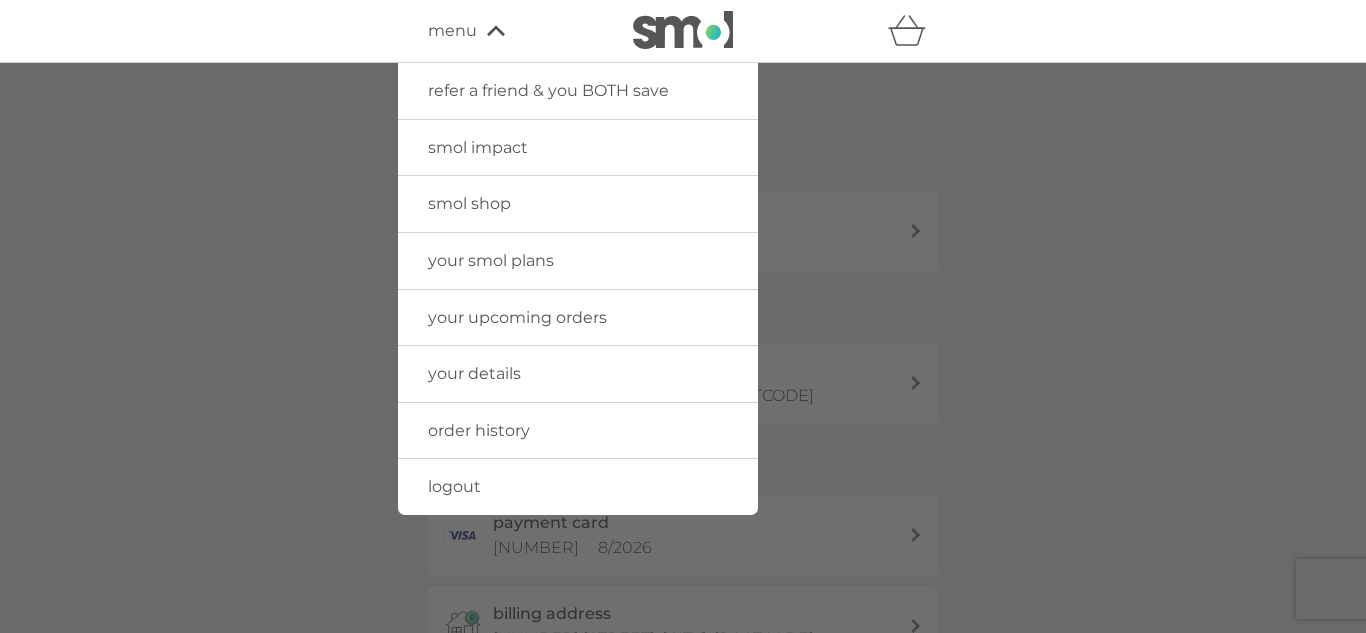 click on "your upcoming orders" at bounding box center [517, 317] 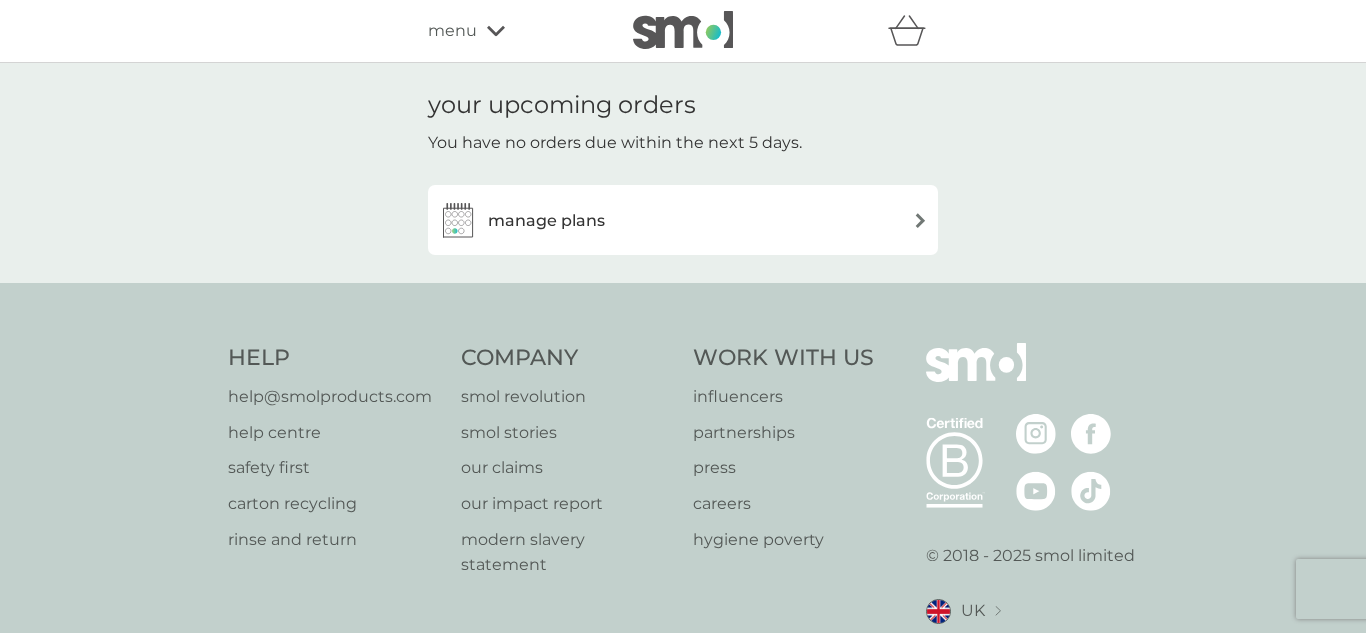 click on "manage plans" at bounding box center (683, 220) 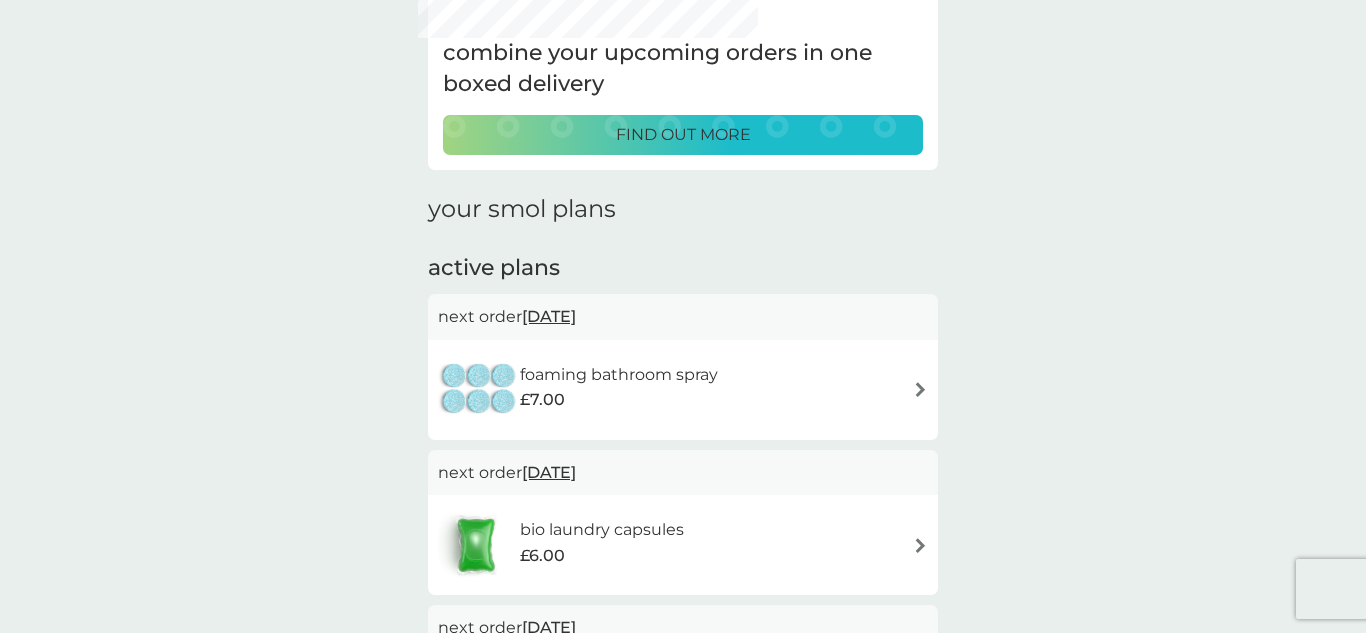 scroll, scrollTop: 143, scrollLeft: 0, axis: vertical 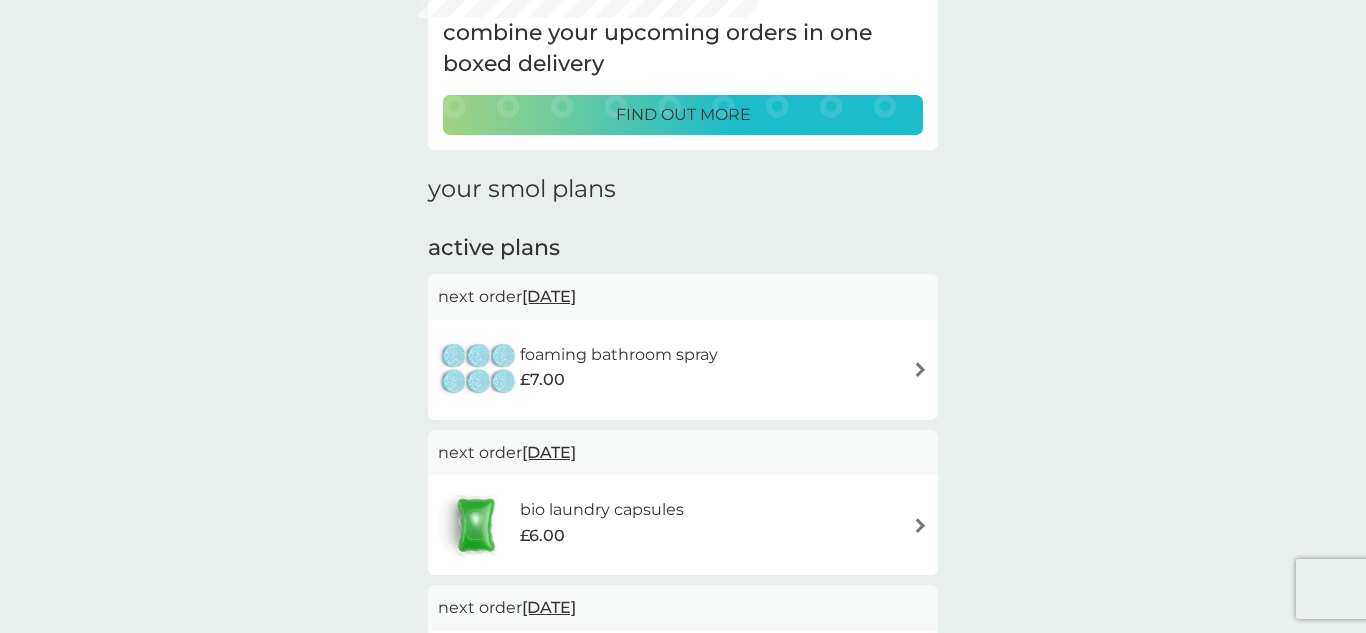 click at bounding box center [920, 369] 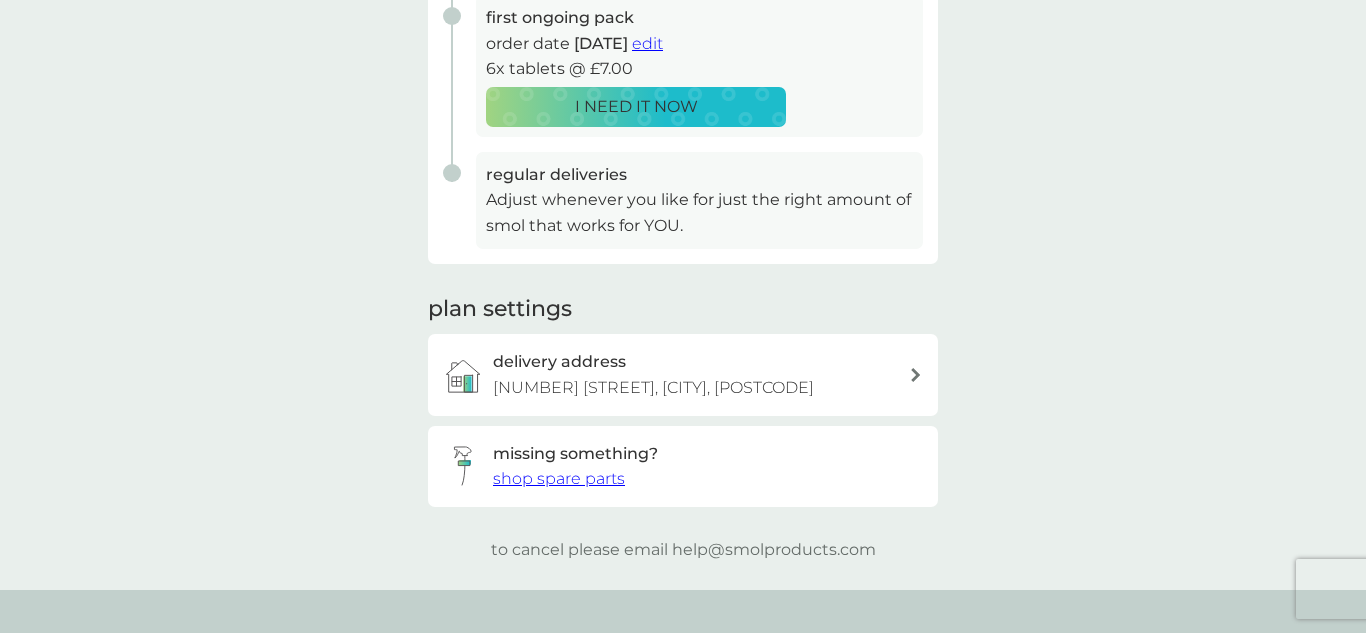 scroll, scrollTop: 0, scrollLeft: 0, axis: both 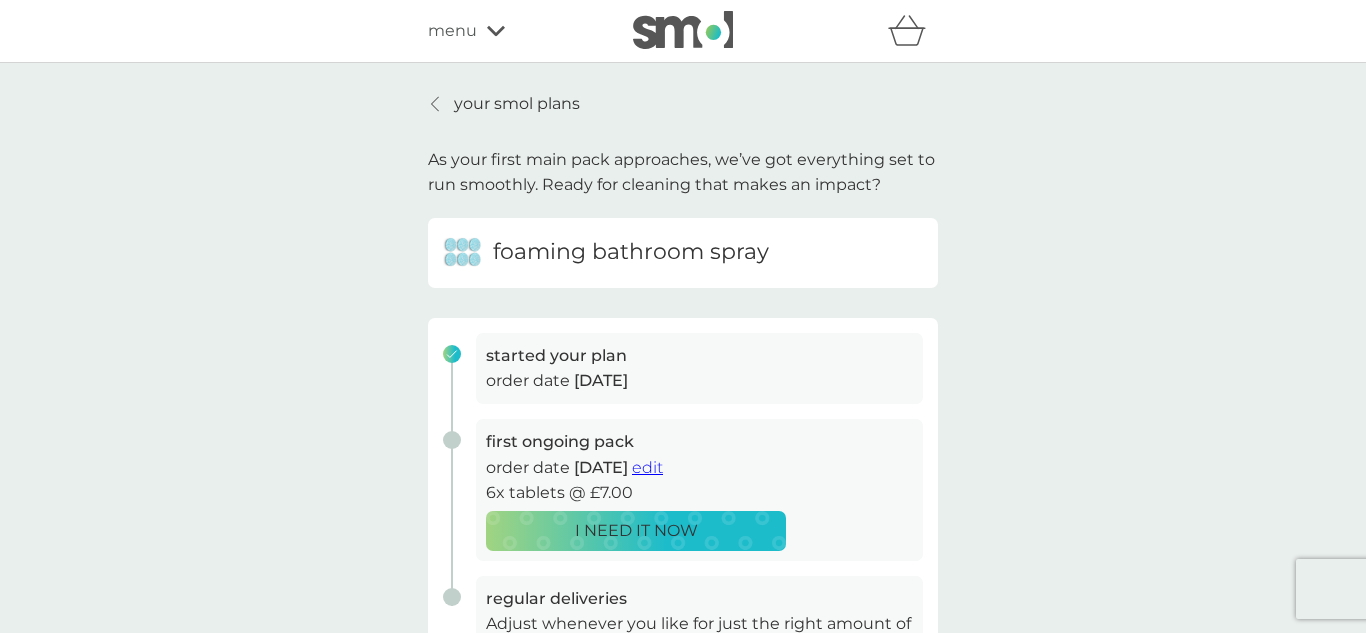 click on "your smol plans" at bounding box center [504, 104] 